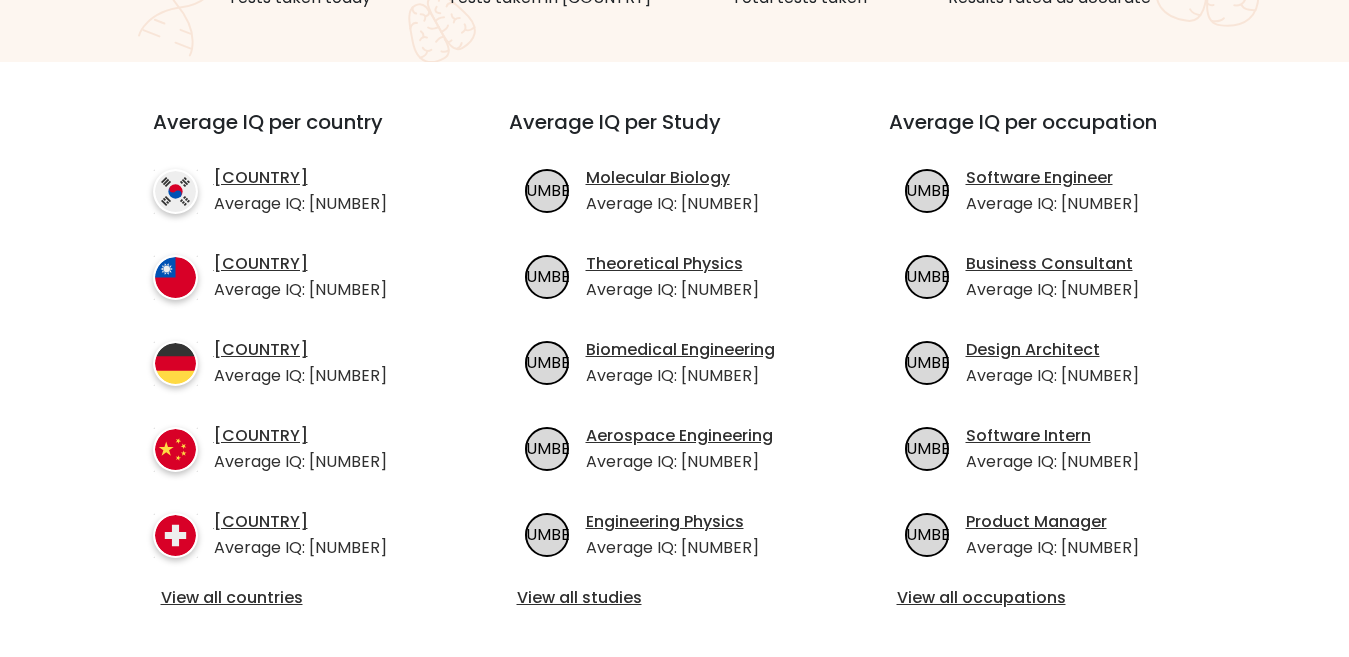scroll, scrollTop: 648, scrollLeft: 0, axis: vertical 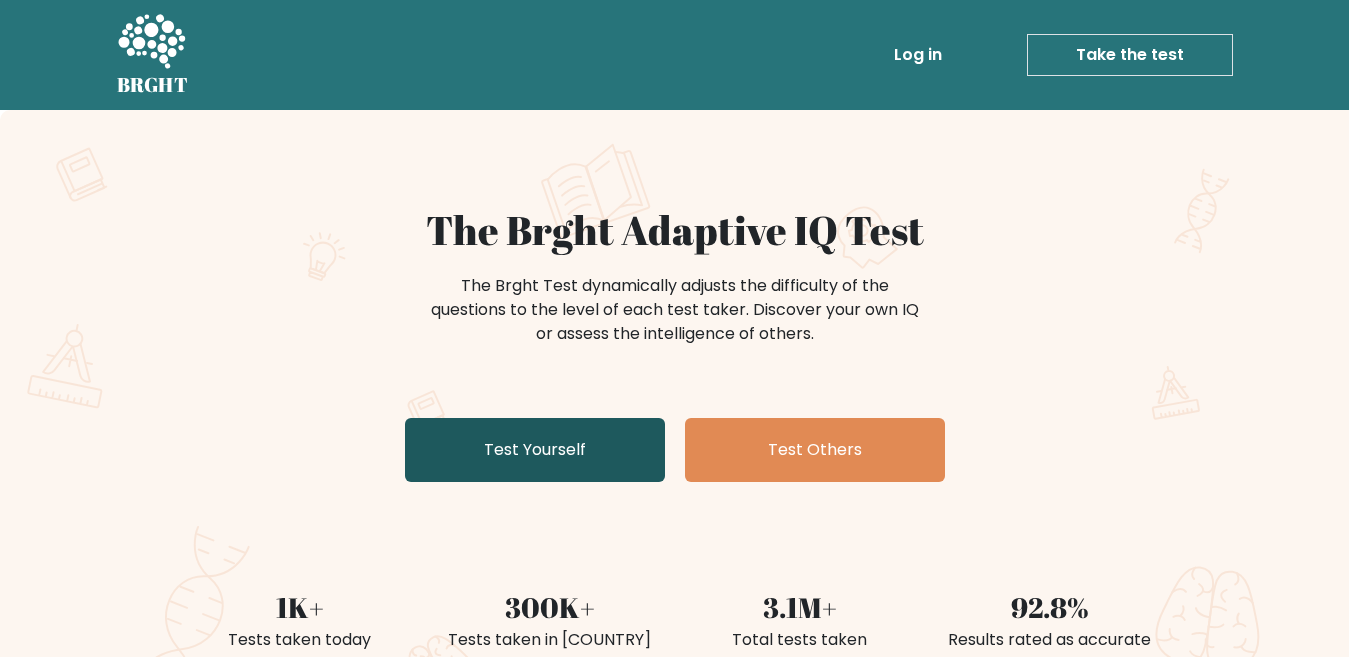 click on "Test Yourself" at bounding box center [535, 450] 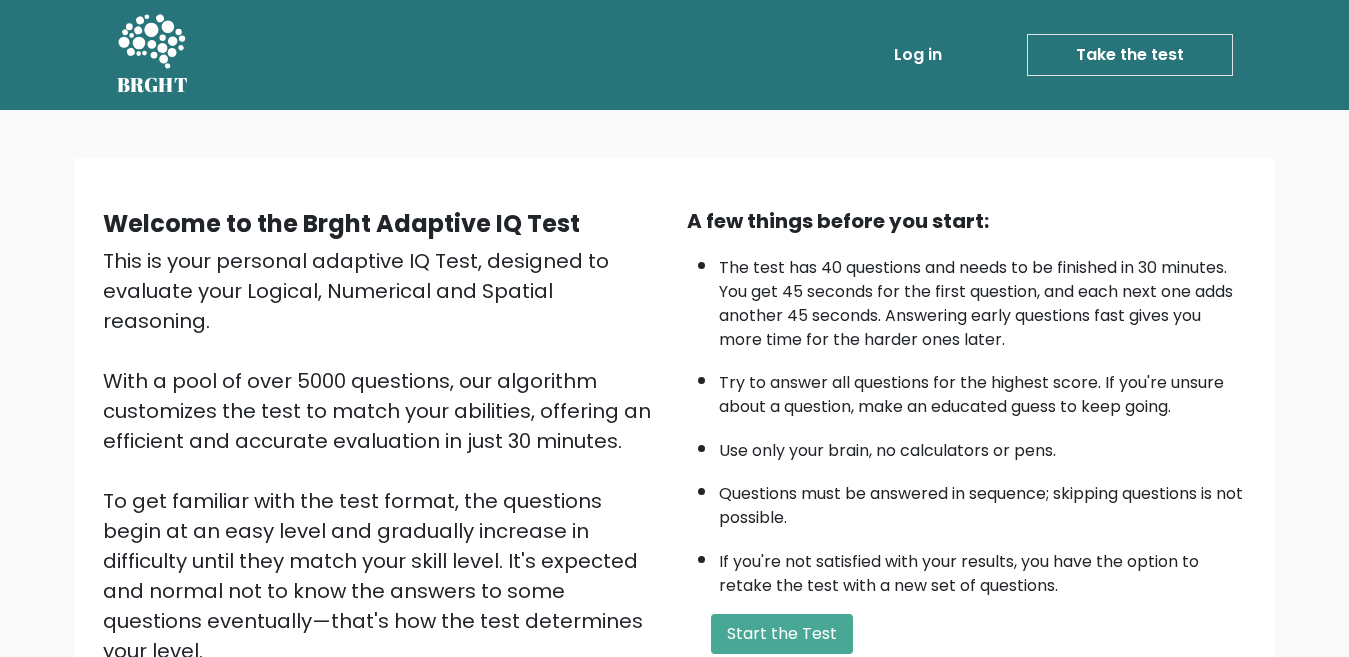 scroll, scrollTop: 0, scrollLeft: 0, axis: both 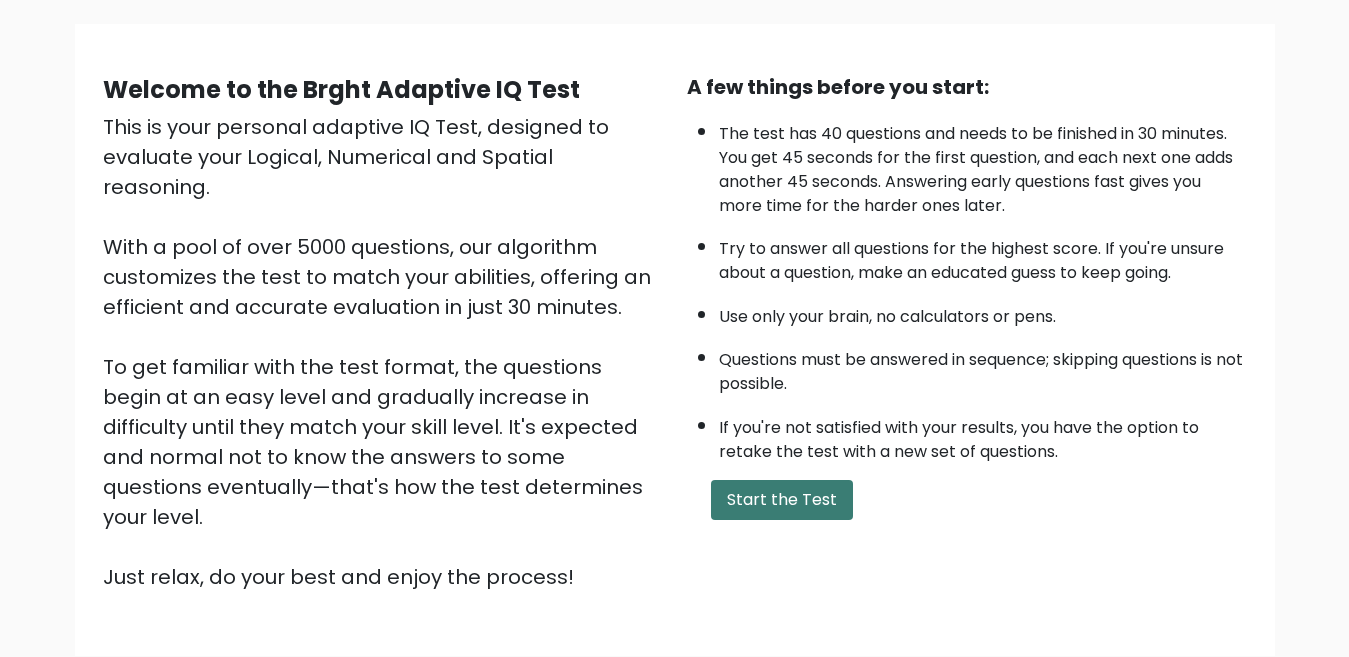 click on "Start the Test" at bounding box center [782, 500] 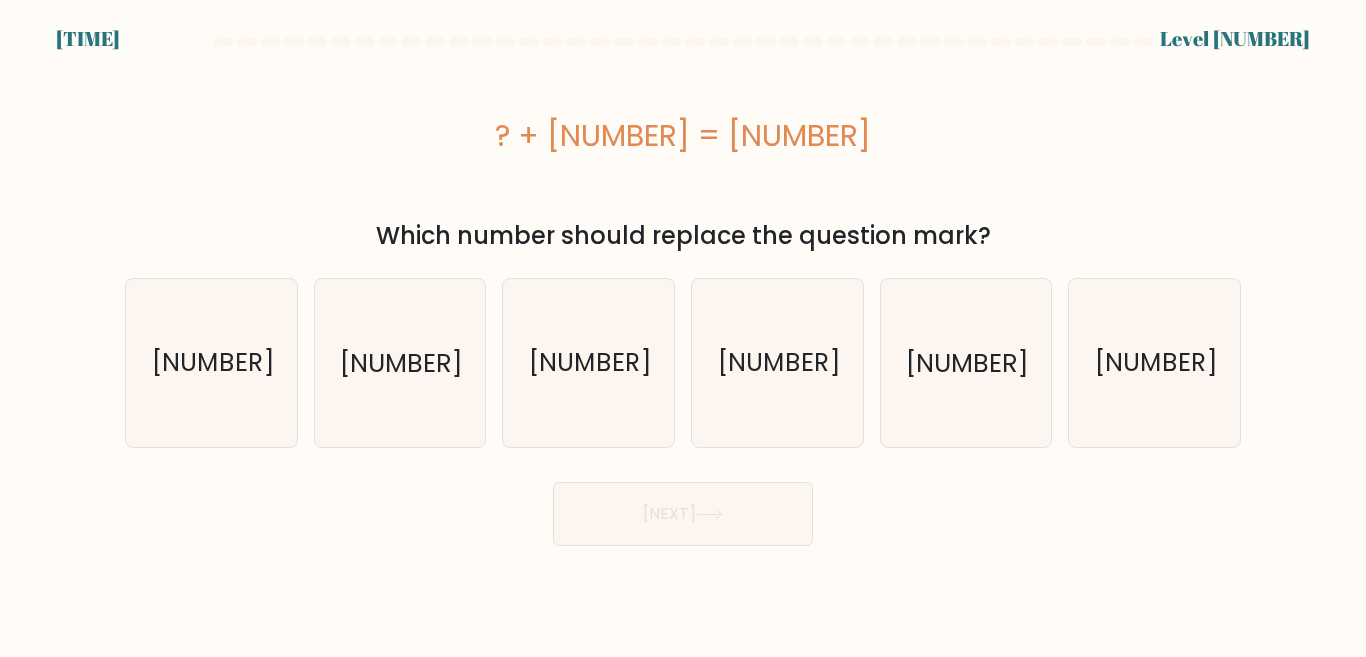 scroll, scrollTop: 0, scrollLeft: 0, axis: both 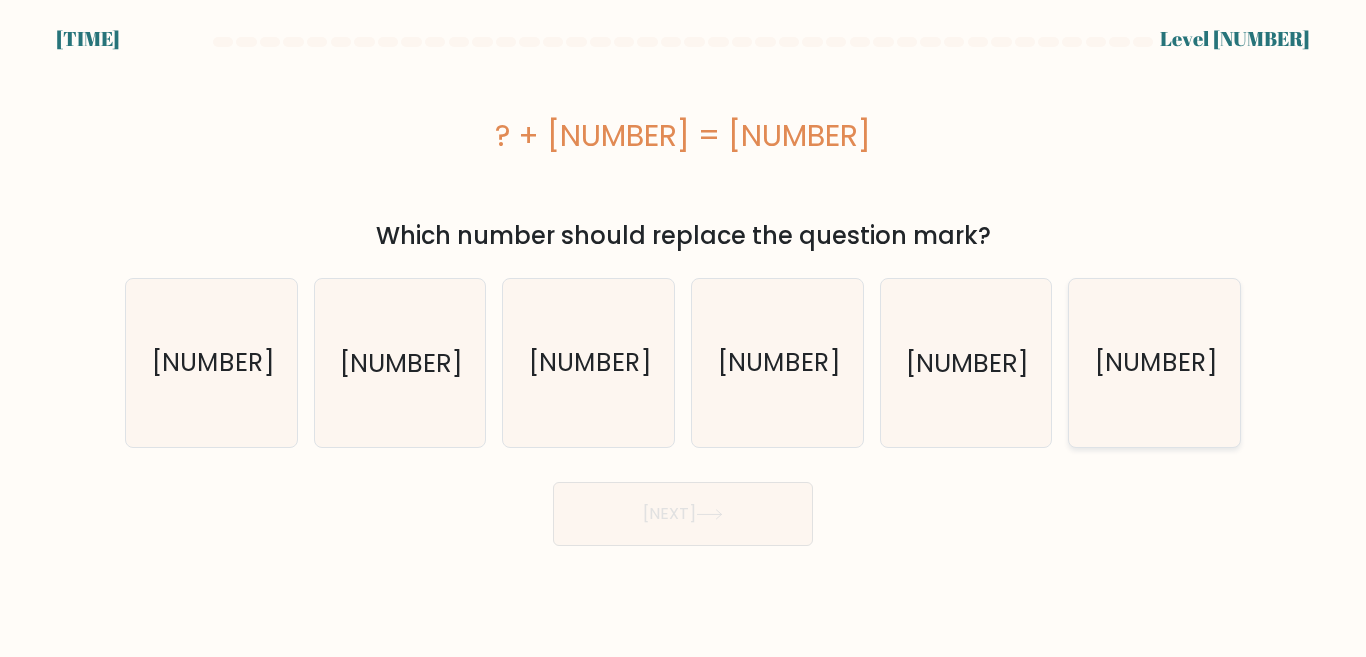 click on "[NUMBER]" at bounding box center (1154, 362) 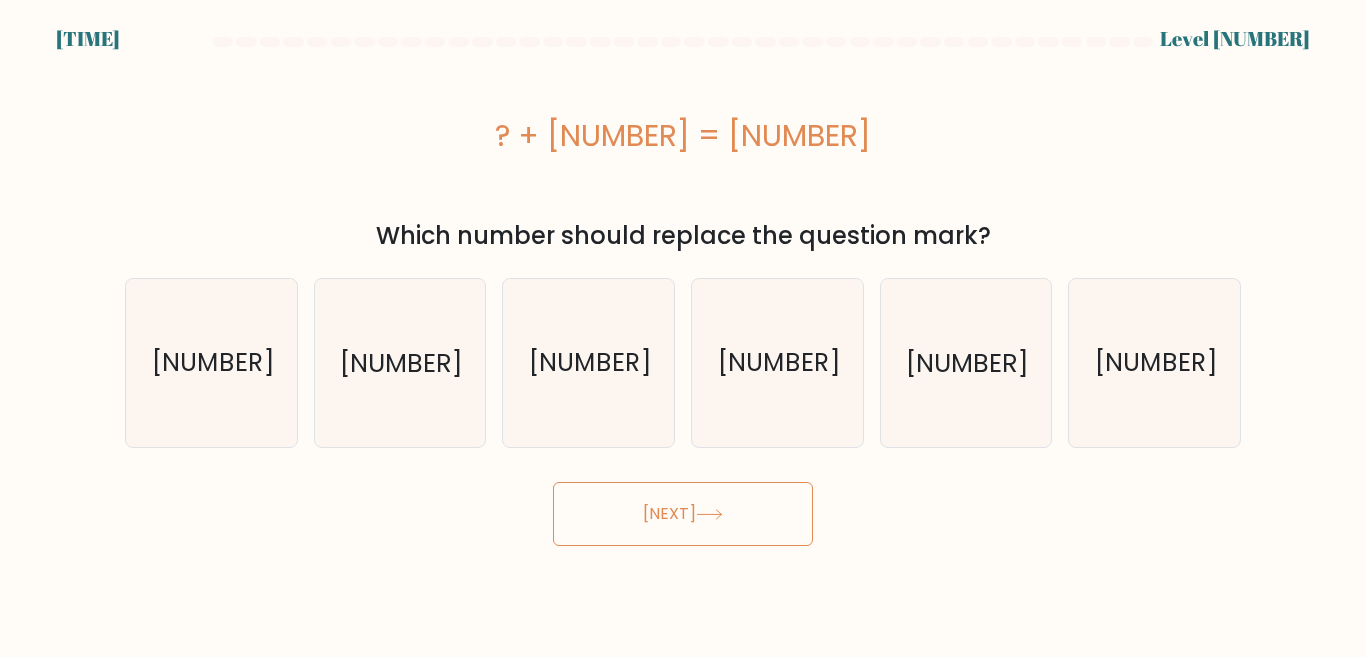 click on "[NEXT]" at bounding box center [683, 514] 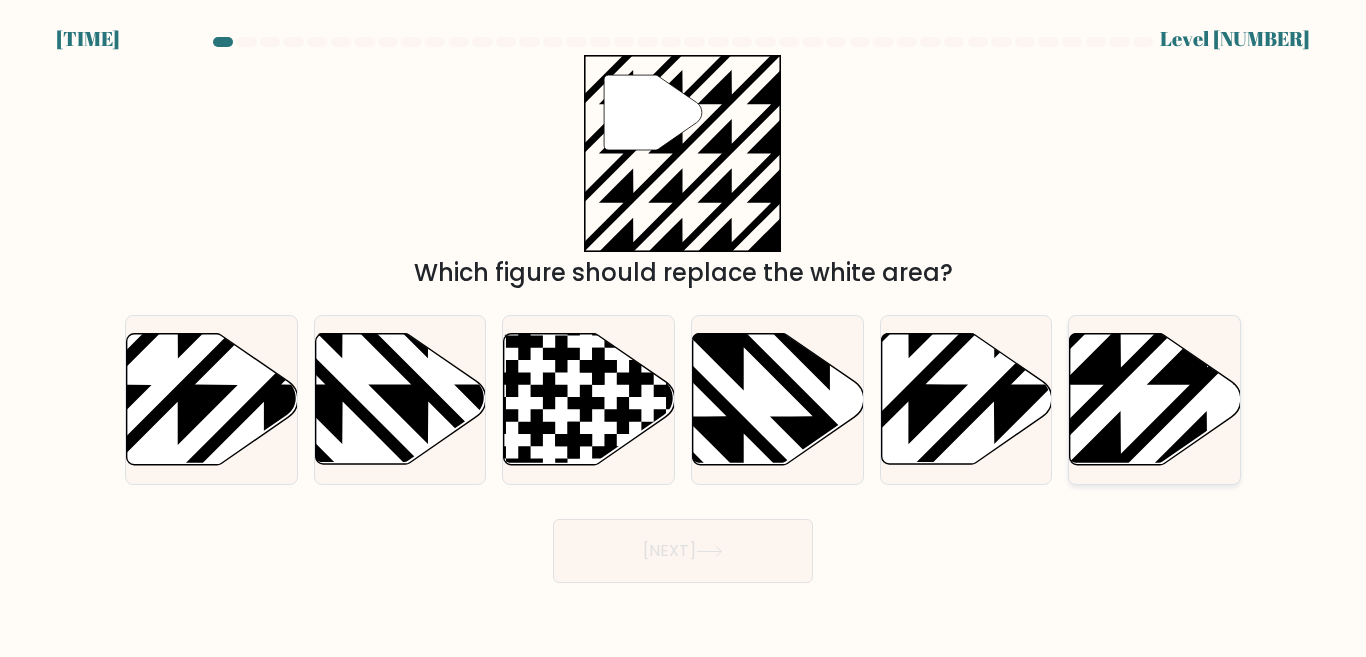 click at bounding box center [1207, 471] 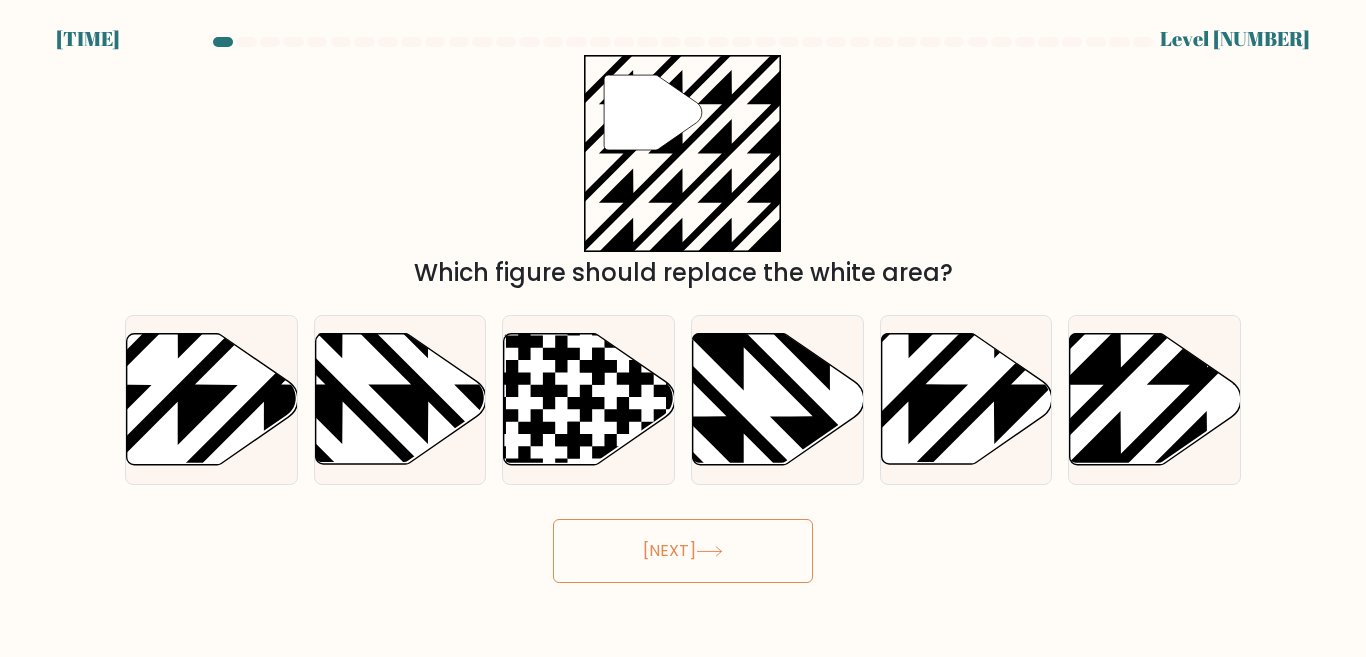 click on "[NEXT]" at bounding box center [683, 551] 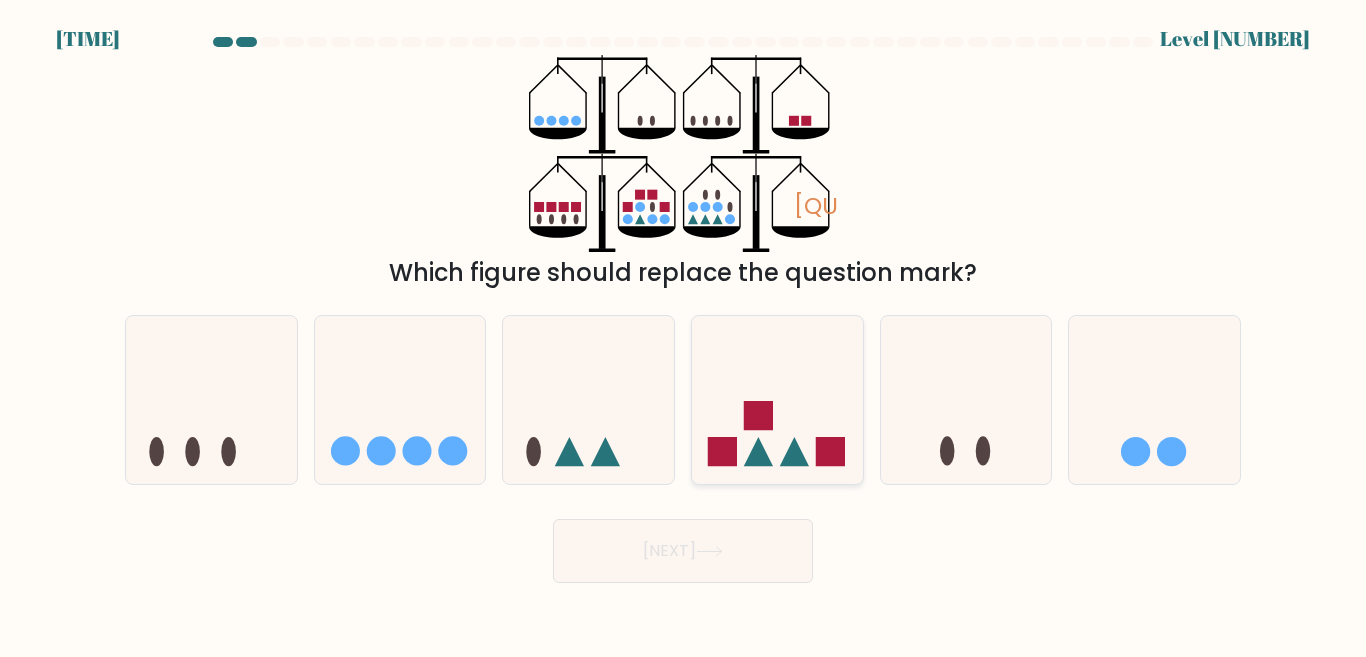 click at bounding box center [777, 399] 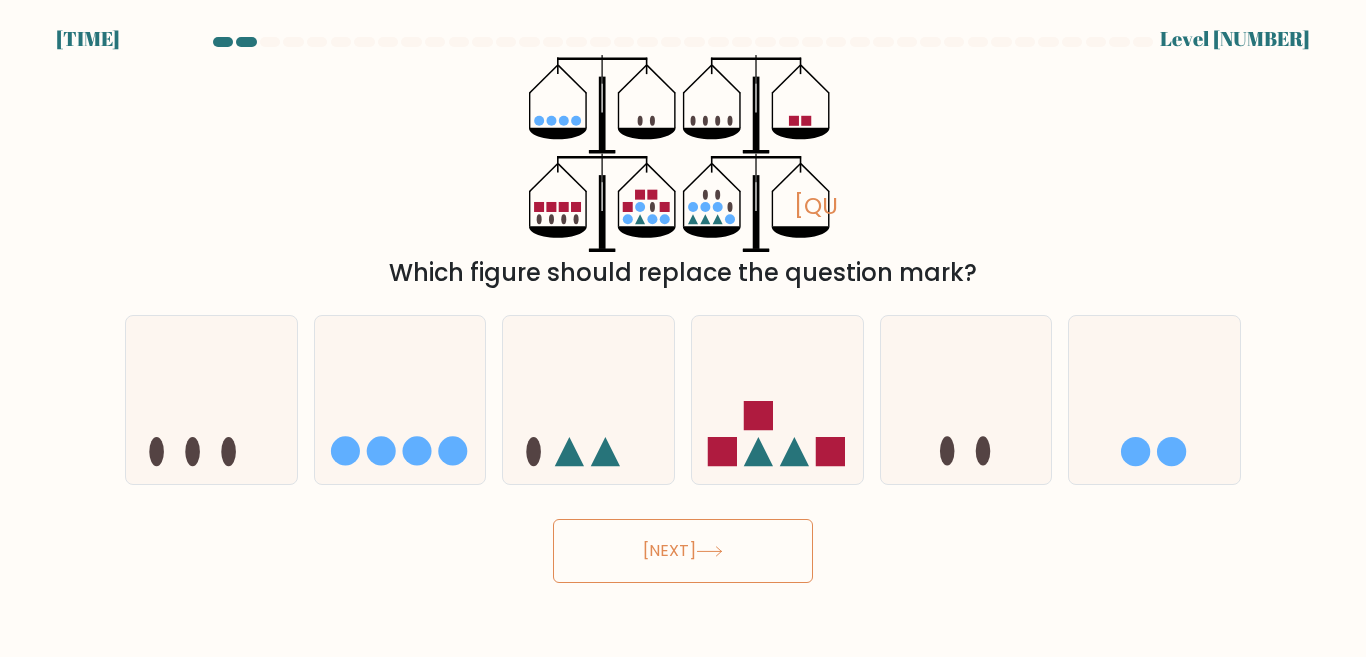 click on "[NEXT]" at bounding box center (683, 551) 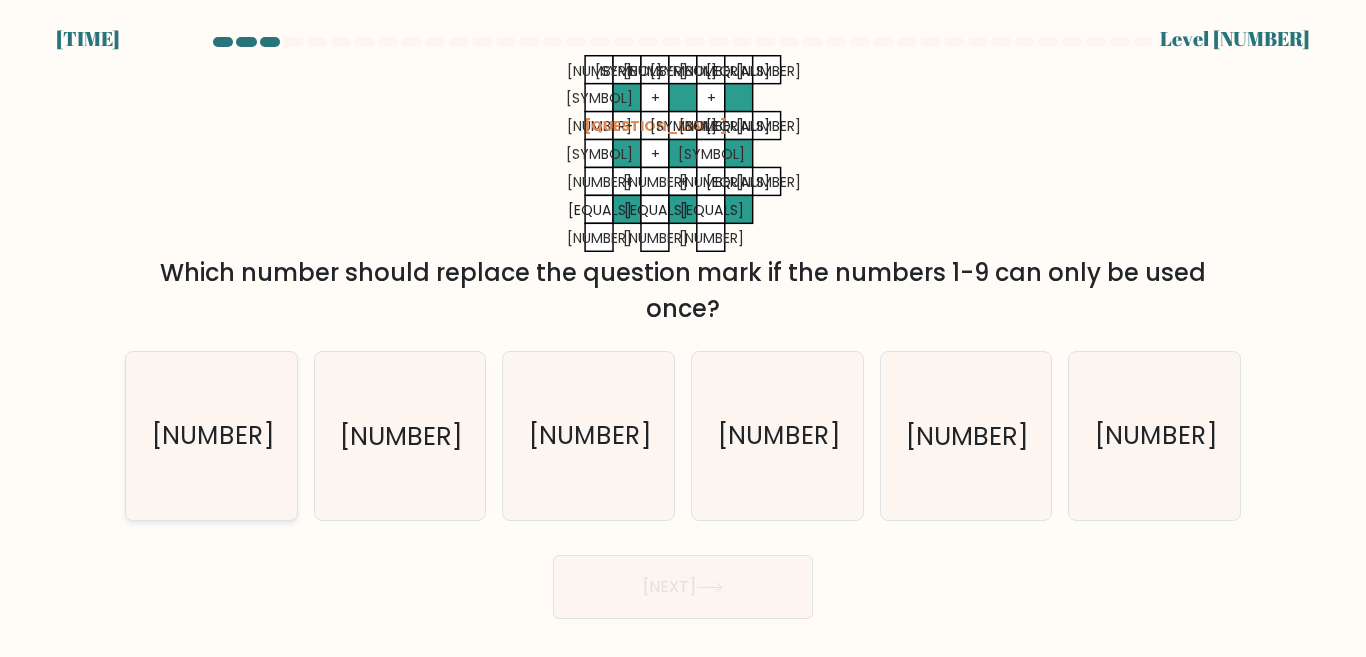 click on "[NUMBER]" at bounding box center (212, 435) 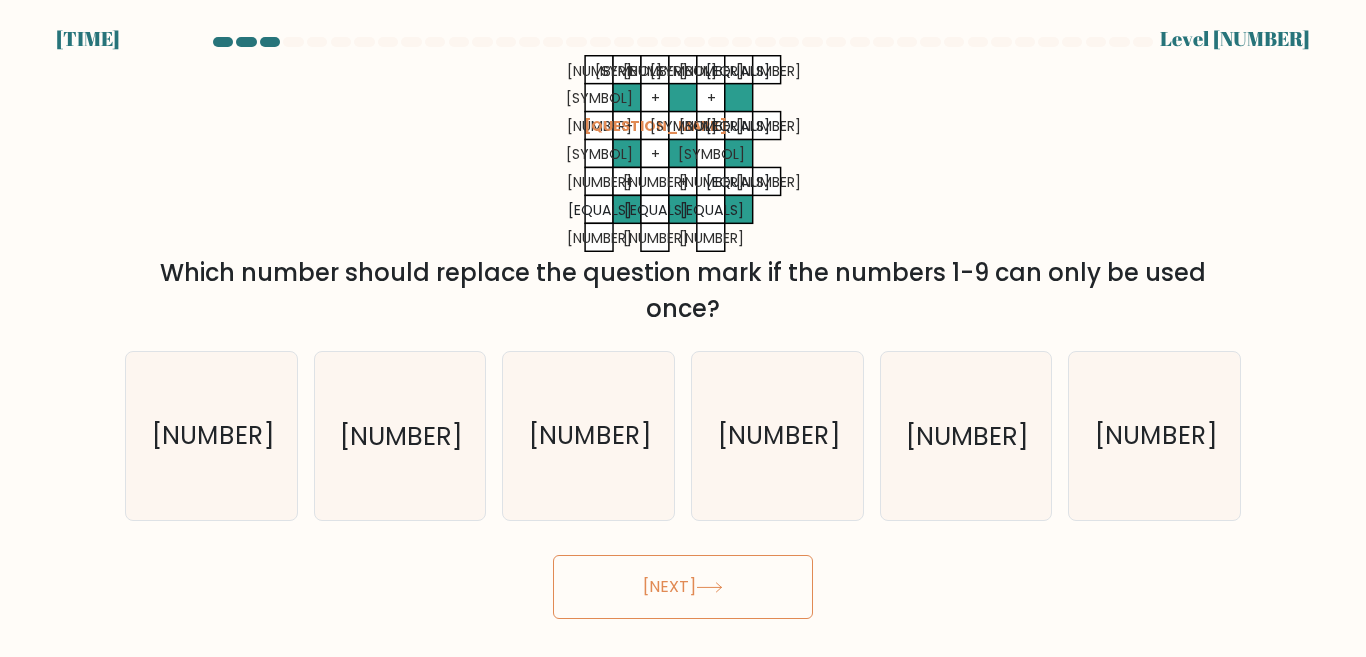 click on "[NEXT]" at bounding box center (683, 587) 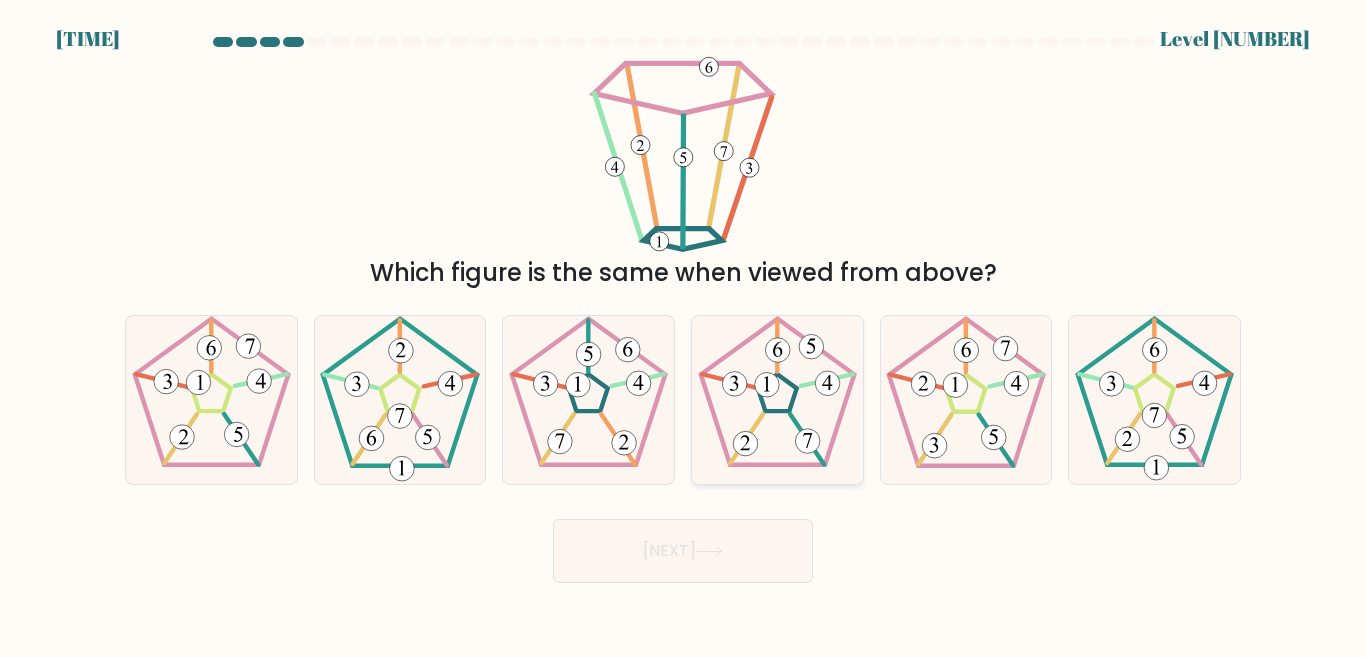 click at bounding box center [777, 392] 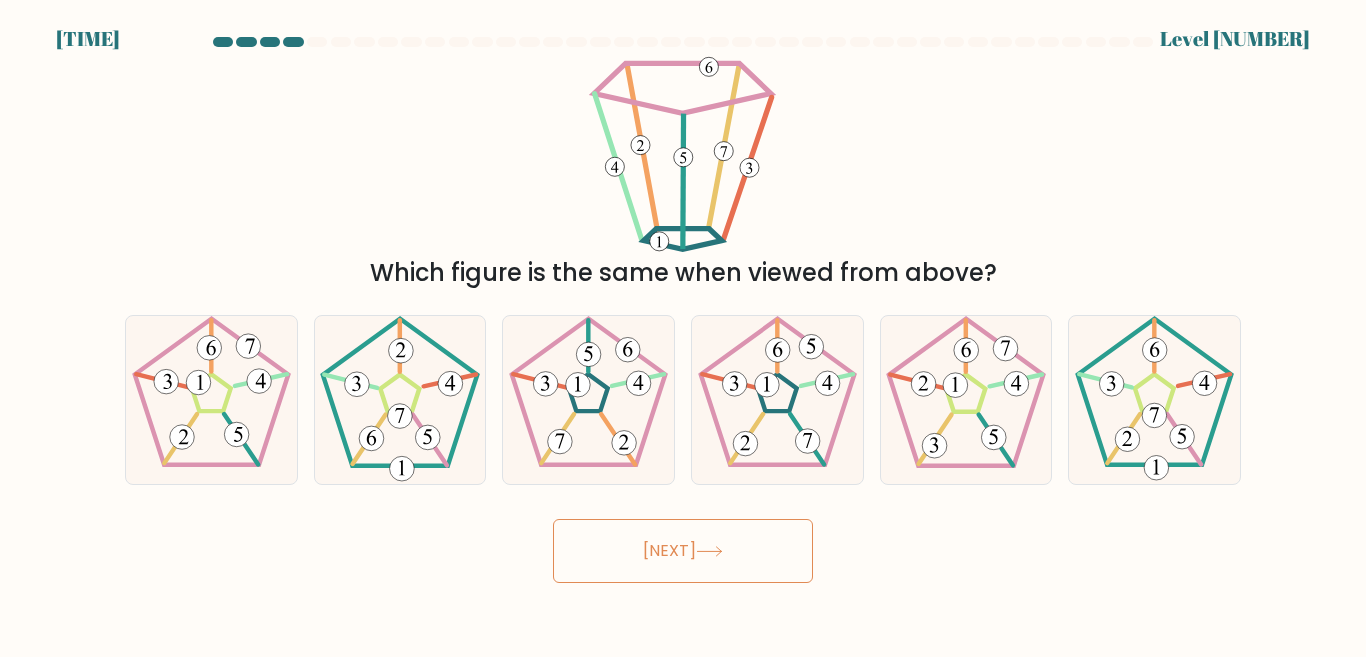 click on "[NEXT]" at bounding box center [683, 551] 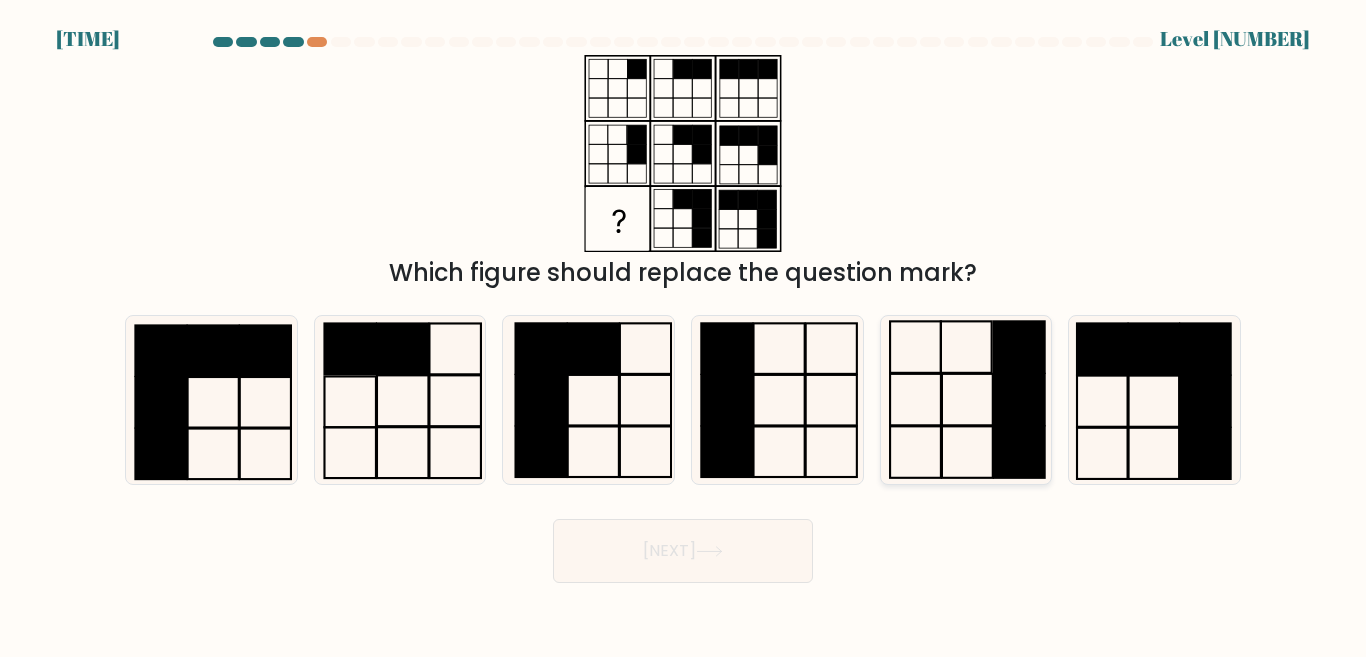 click at bounding box center (967, 451) 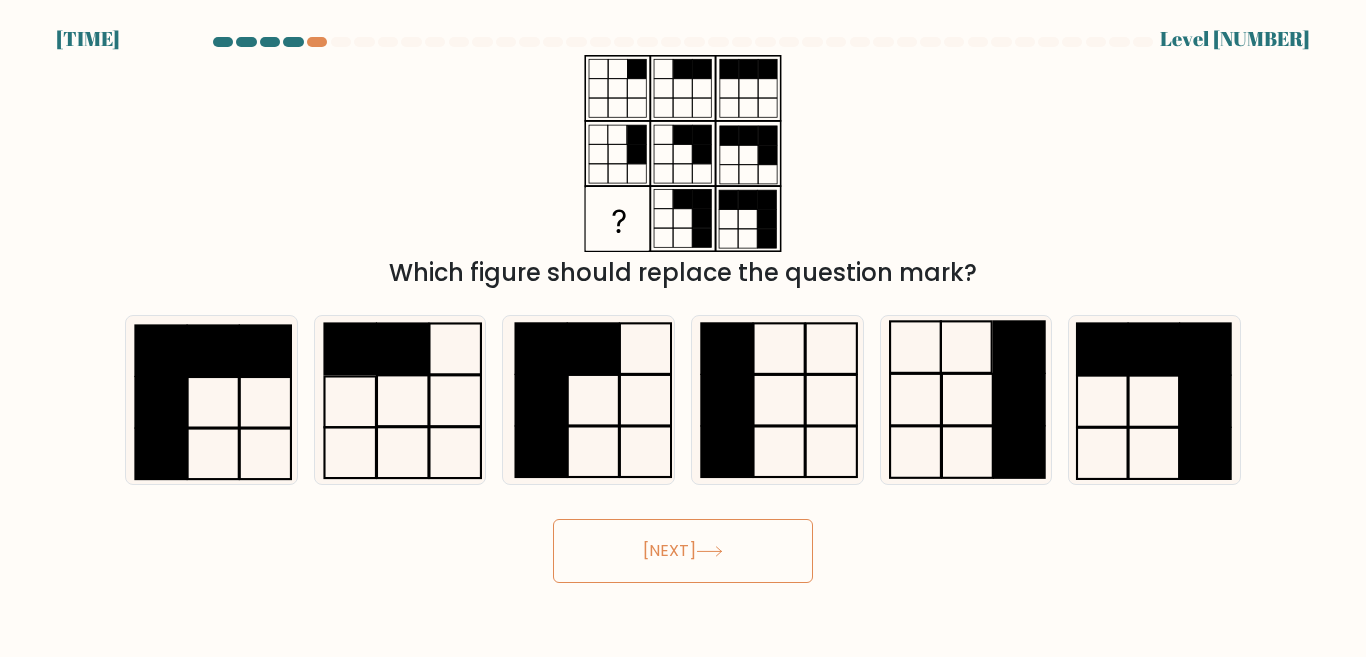 click on "[NEXT]" at bounding box center [683, 551] 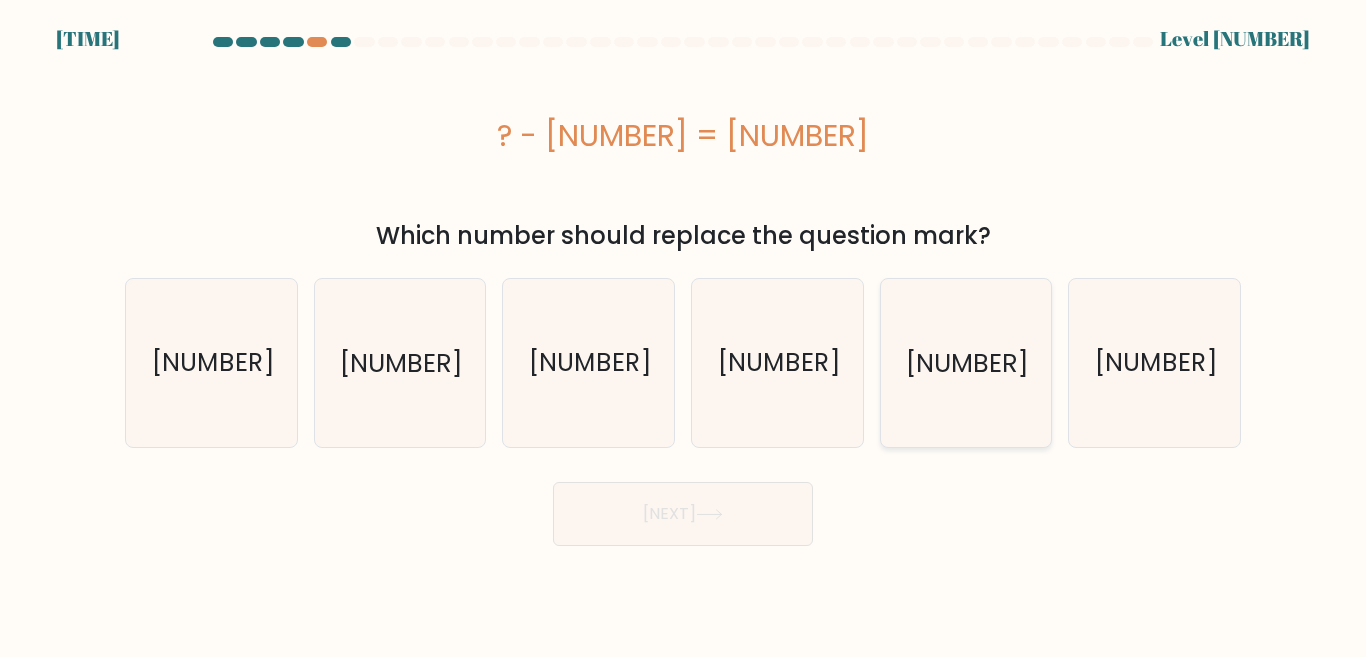 click on "[NUMBER]" at bounding box center [965, 362] 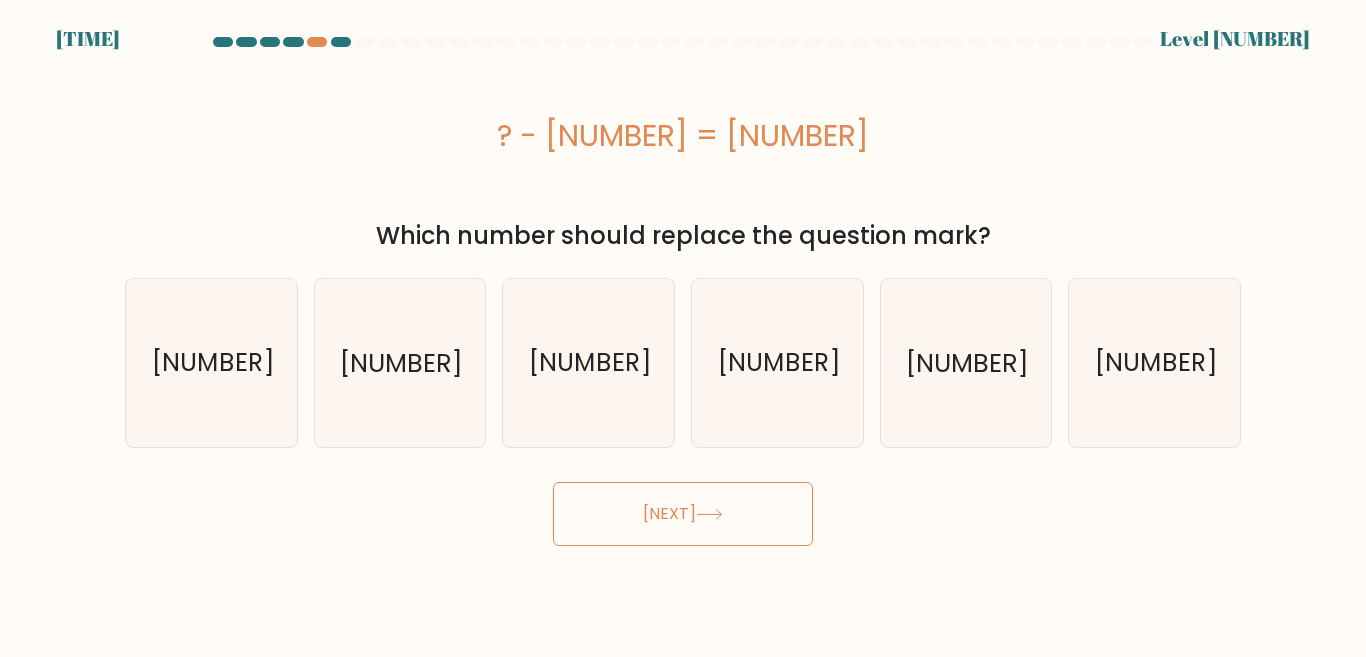 click on "[NEXT]" at bounding box center (683, 514) 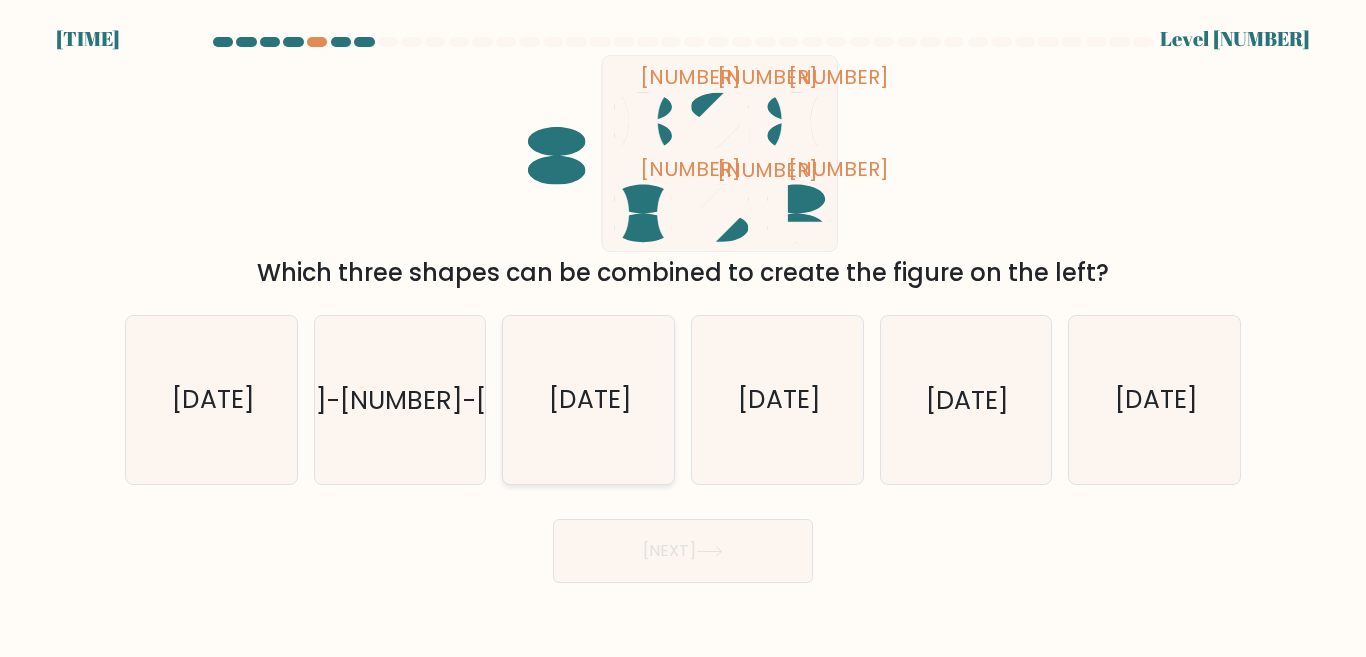 click on "[DATE]" at bounding box center (588, 399) 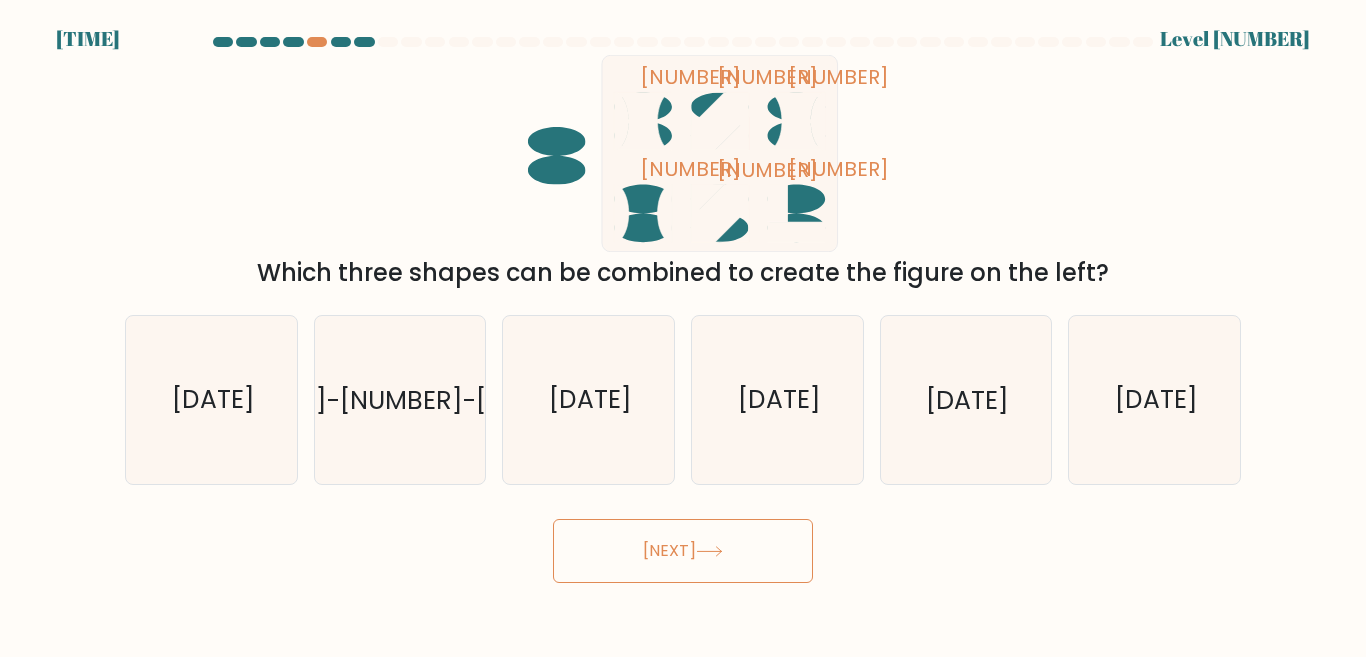 click on "[NEXT]" at bounding box center (683, 551) 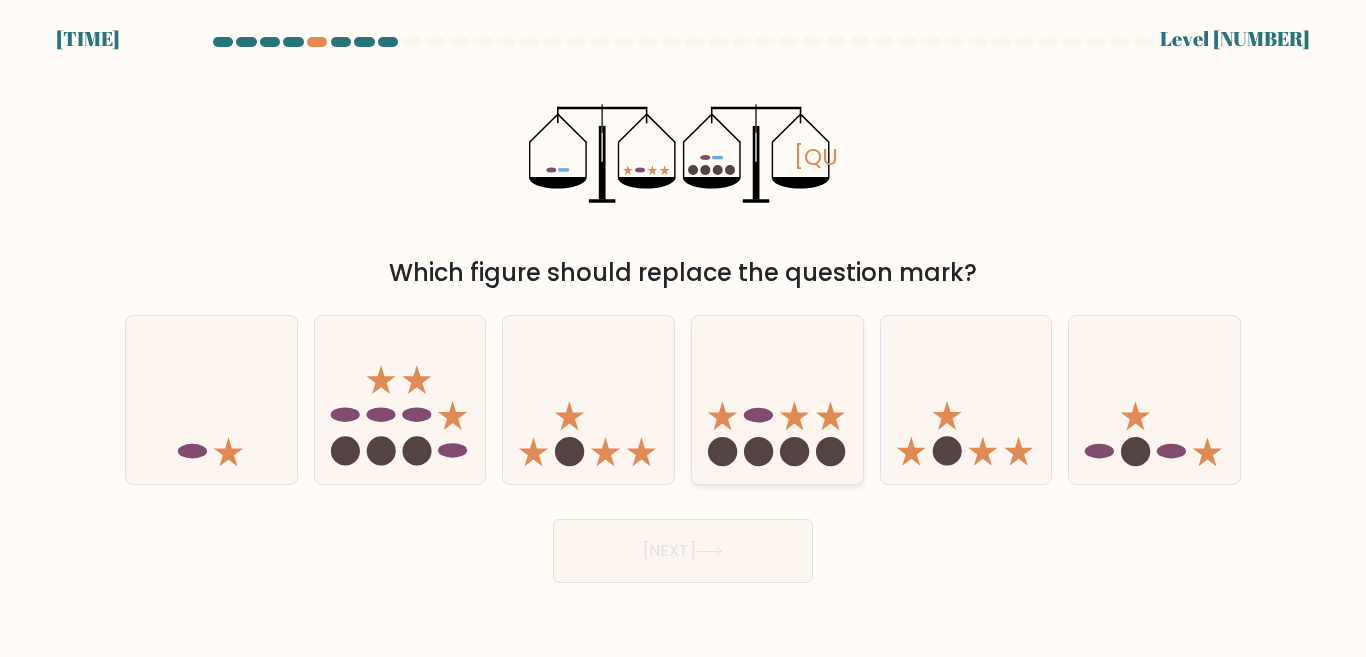 click at bounding box center (758, 451) 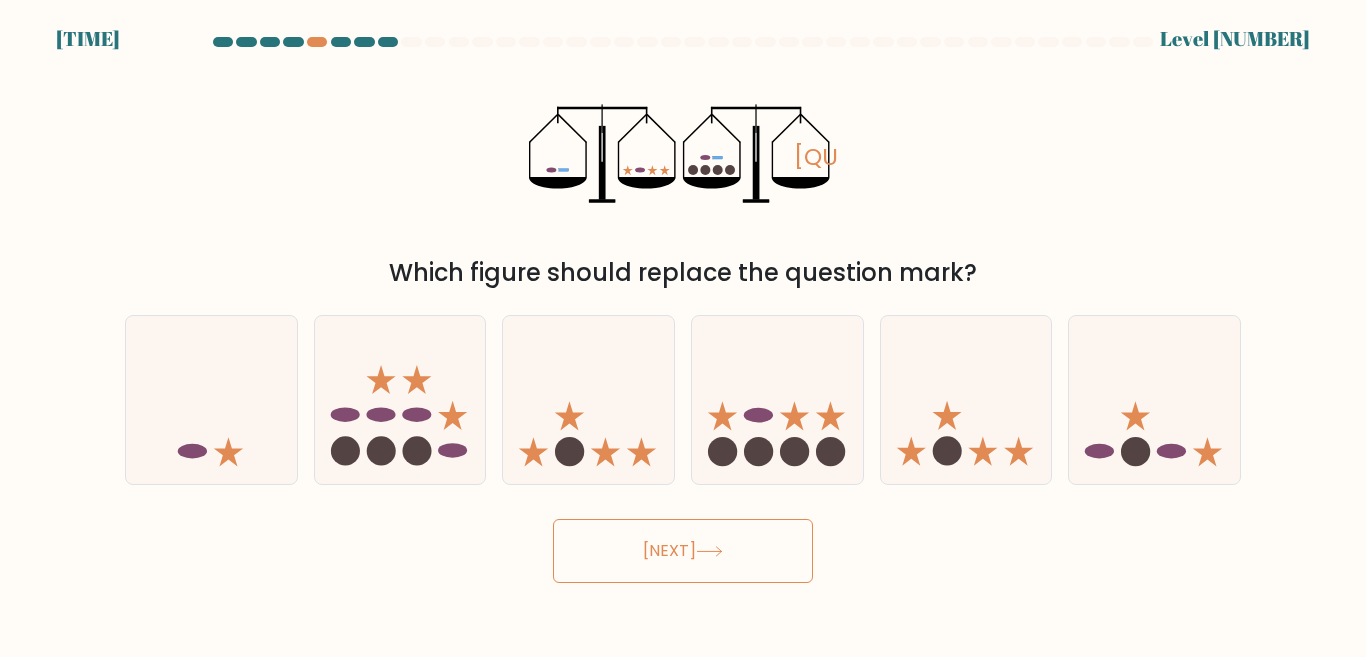 click on "[NEXT]" at bounding box center (683, 551) 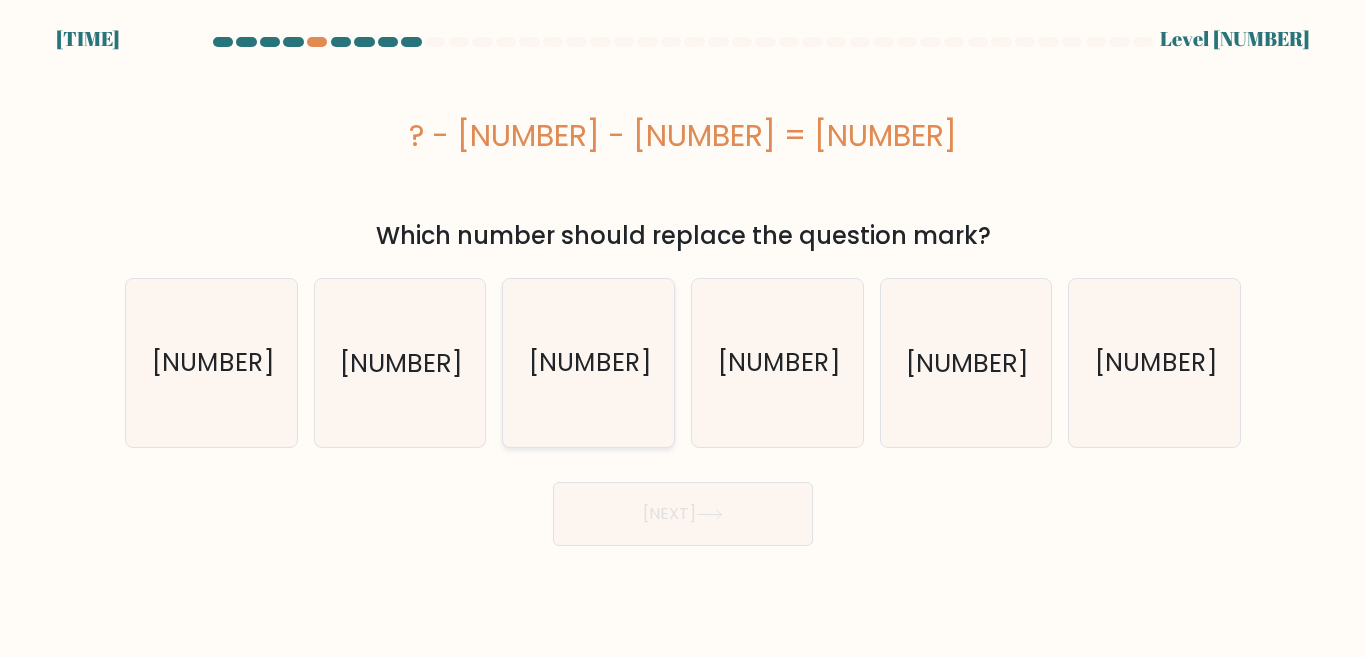 click on "[NUMBER]" at bounding box center (588, 362) 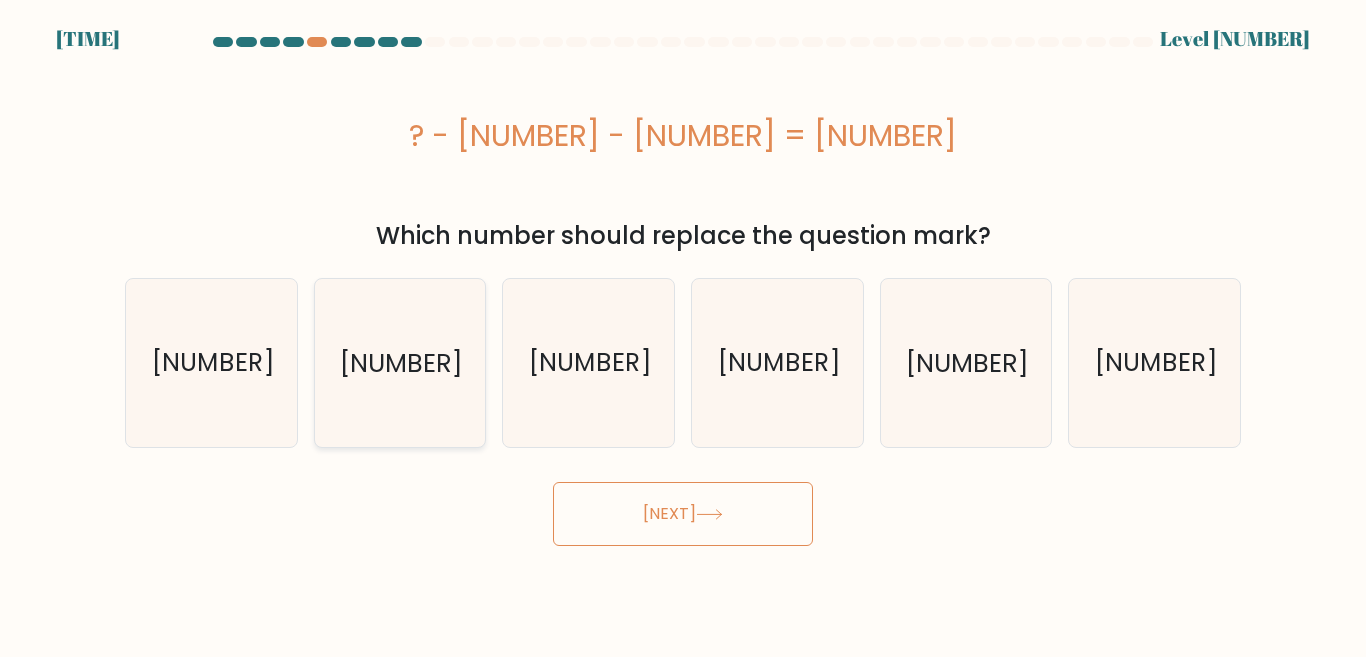 click on "[NUMBER]" at bounding box center (399, 362) 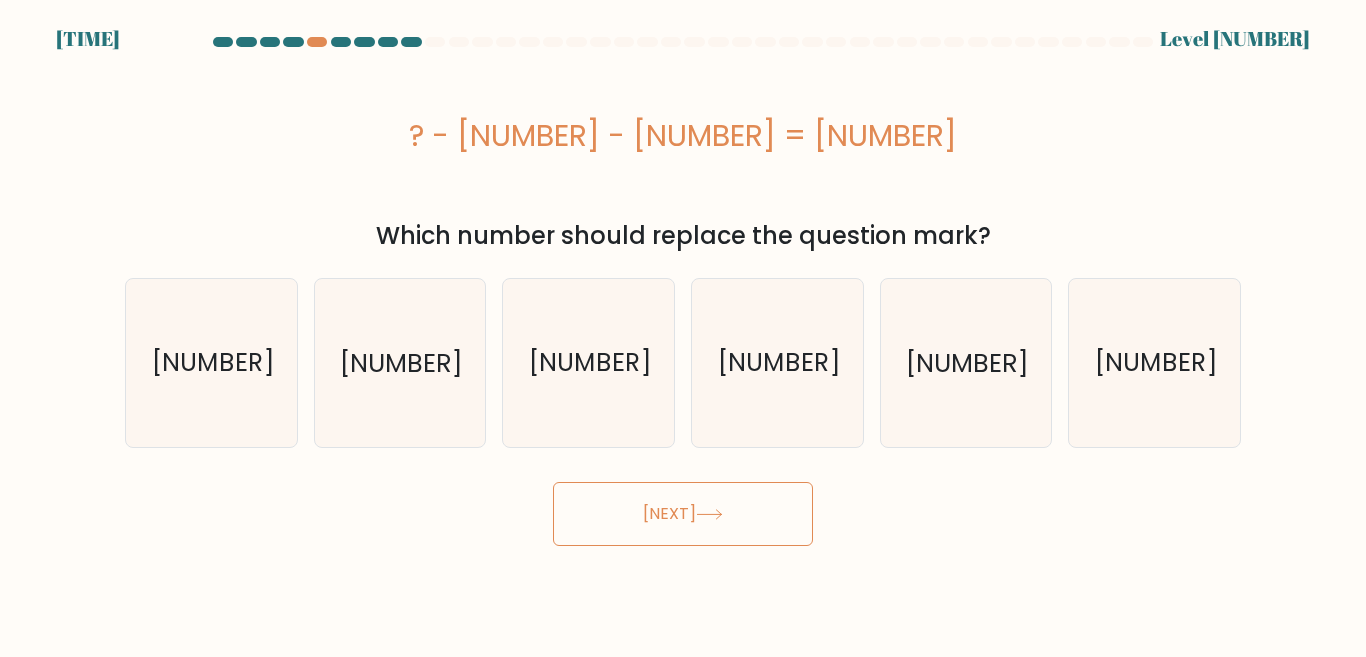 click on "[NEXT]" at bounding box center (683, 514) 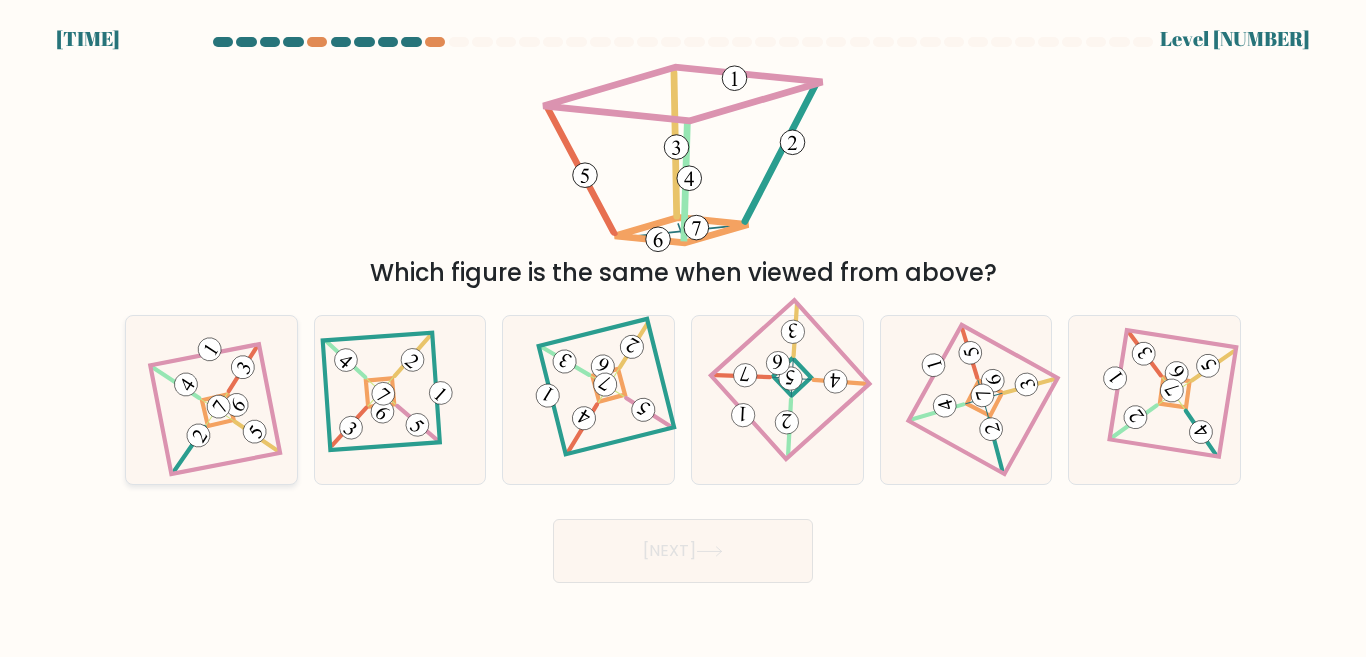 click at bounding box center [211, 400] 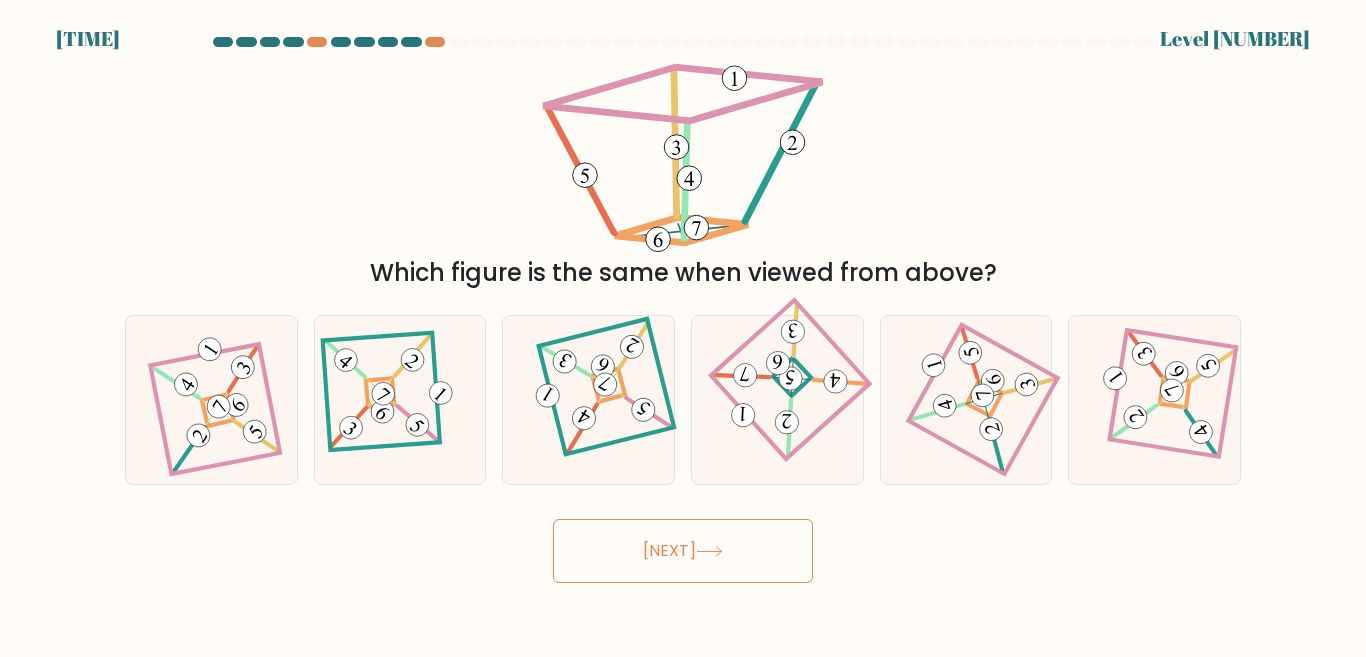 click on "[NEXT]" at bounding box center [683, 551] 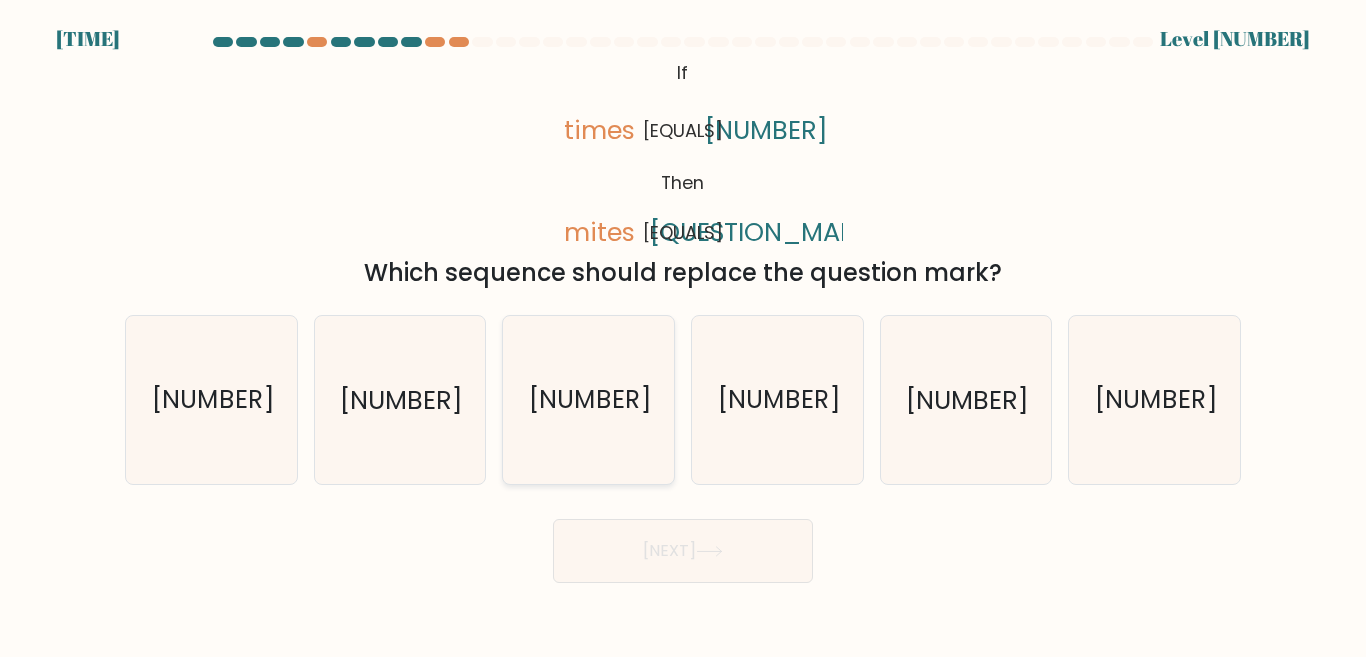 click on "[NUMBER]" at bounding box center (588, 399) 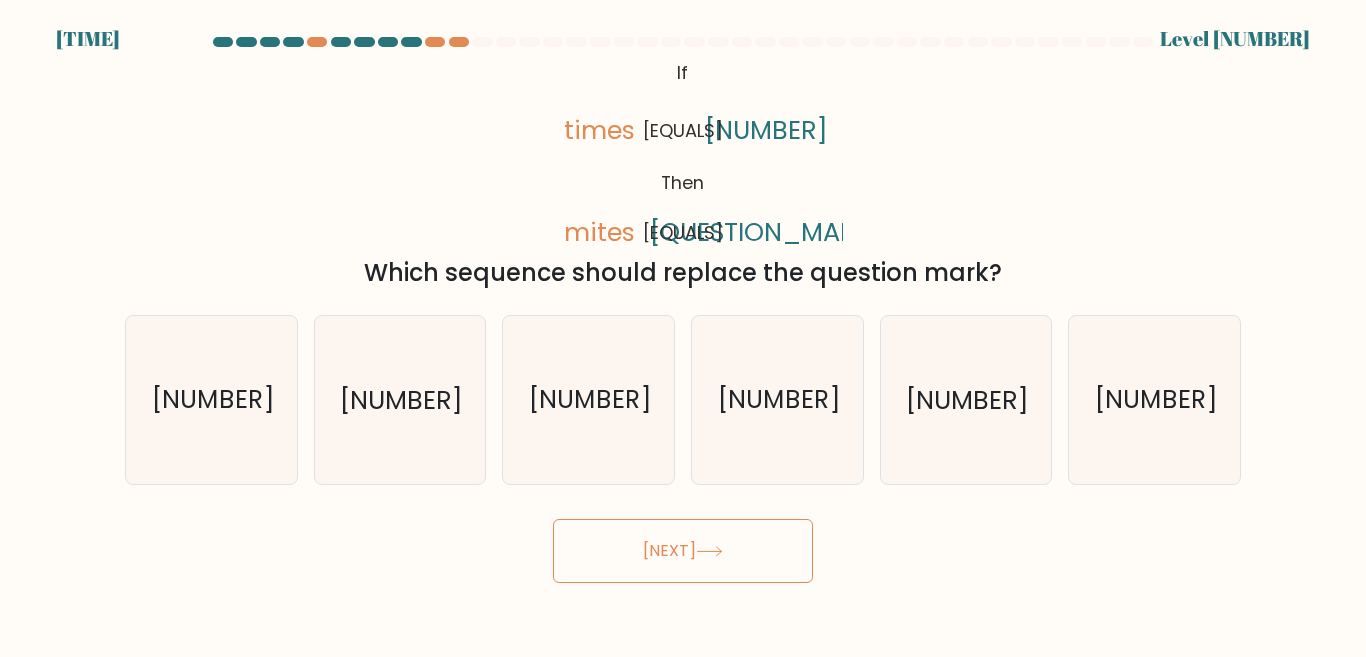 click on "[NEXT]" at bounding box center [683, 551] 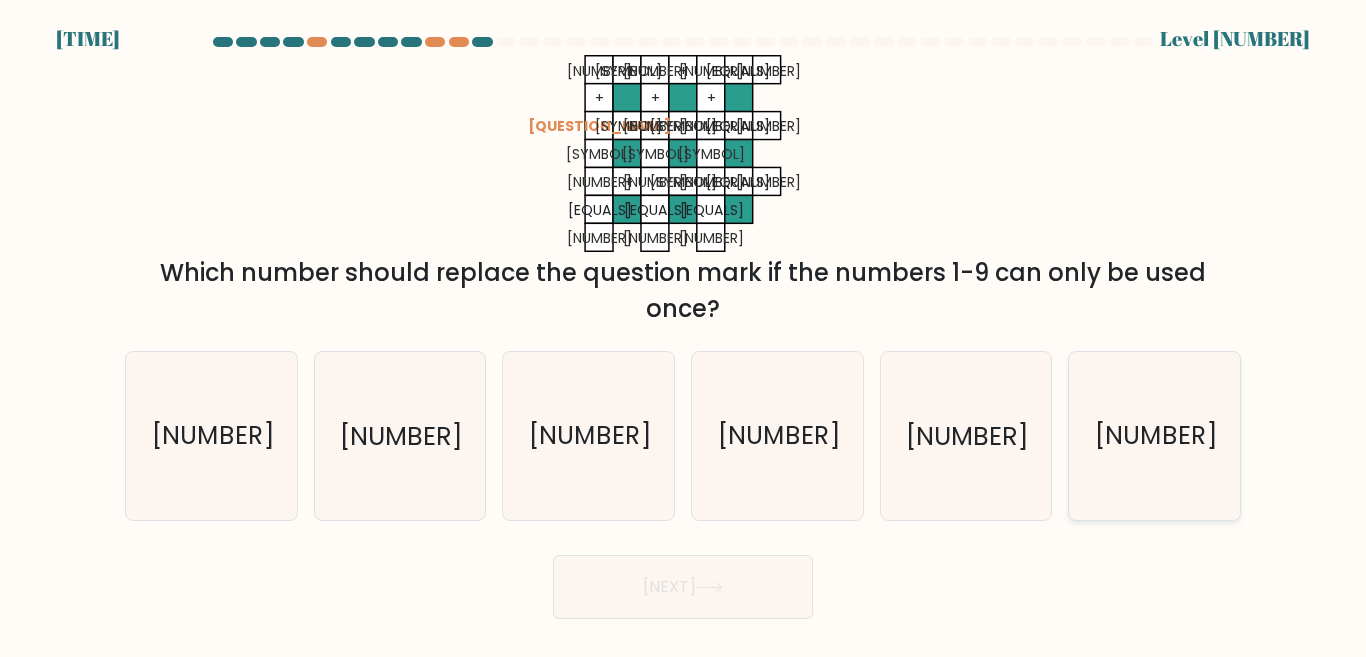 click on "[NUMBER]" at bounding box center [1154, 435] 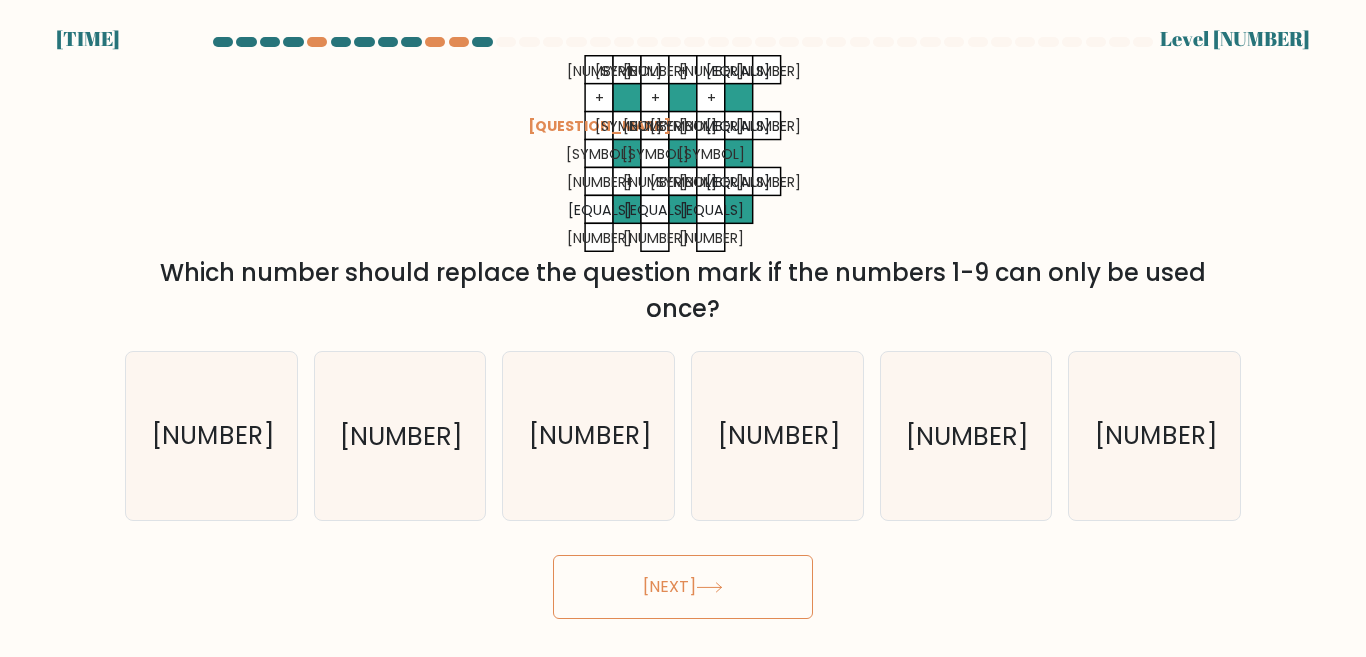 click on "[NEXT]" at bounding box center [683, 587] 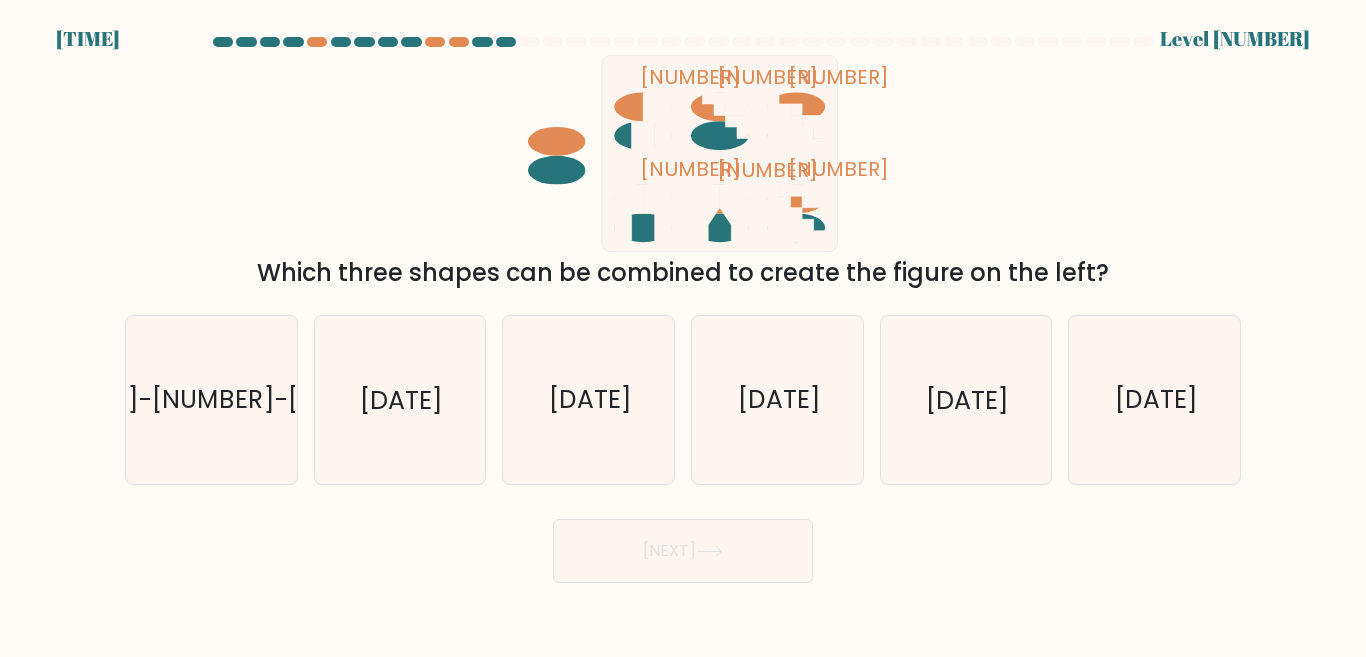 click on "a.
[NUMBER]-[NUMBER]-[NUMBER]
b.
[NUMBER]-[NUMBER]-[NUMBER]
c.
[NUMBER]-[NUMBER]-[NUMBER]
d.
[NUMBER]-[NUMBER]-[NUMBER]" at bounding box center (683, 391) 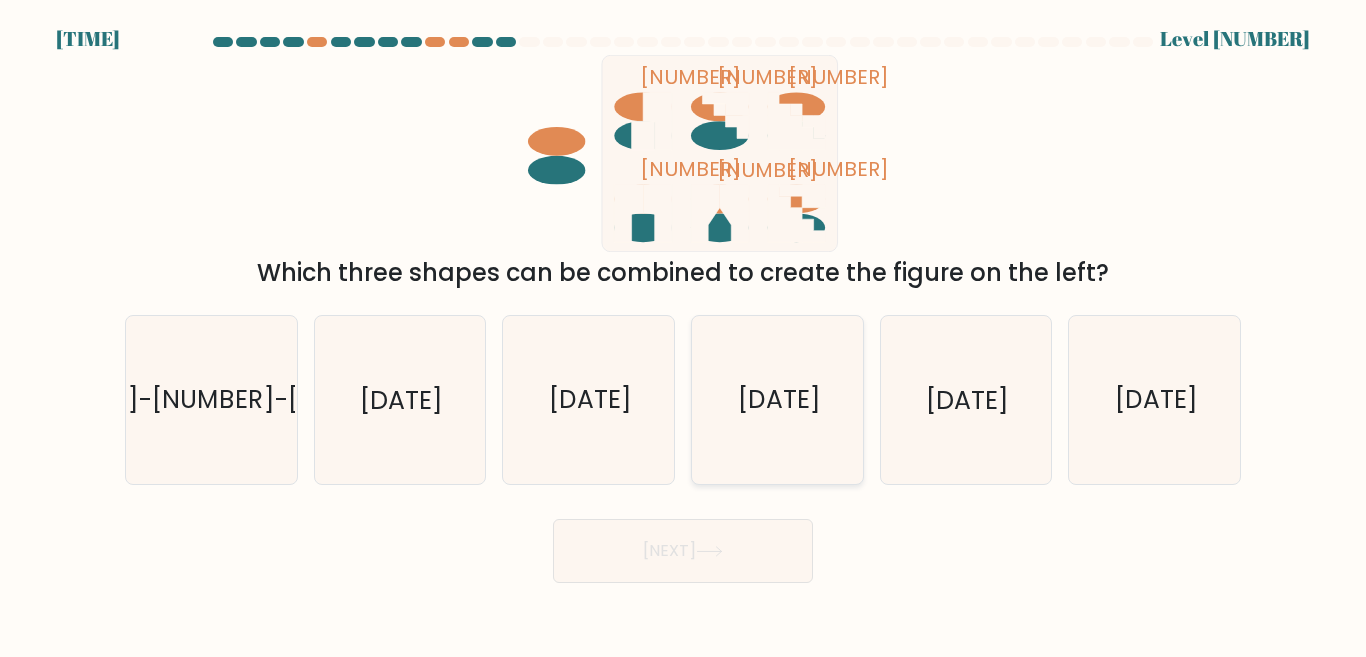 click on "[DATE]" at bounding box center [778, 399] 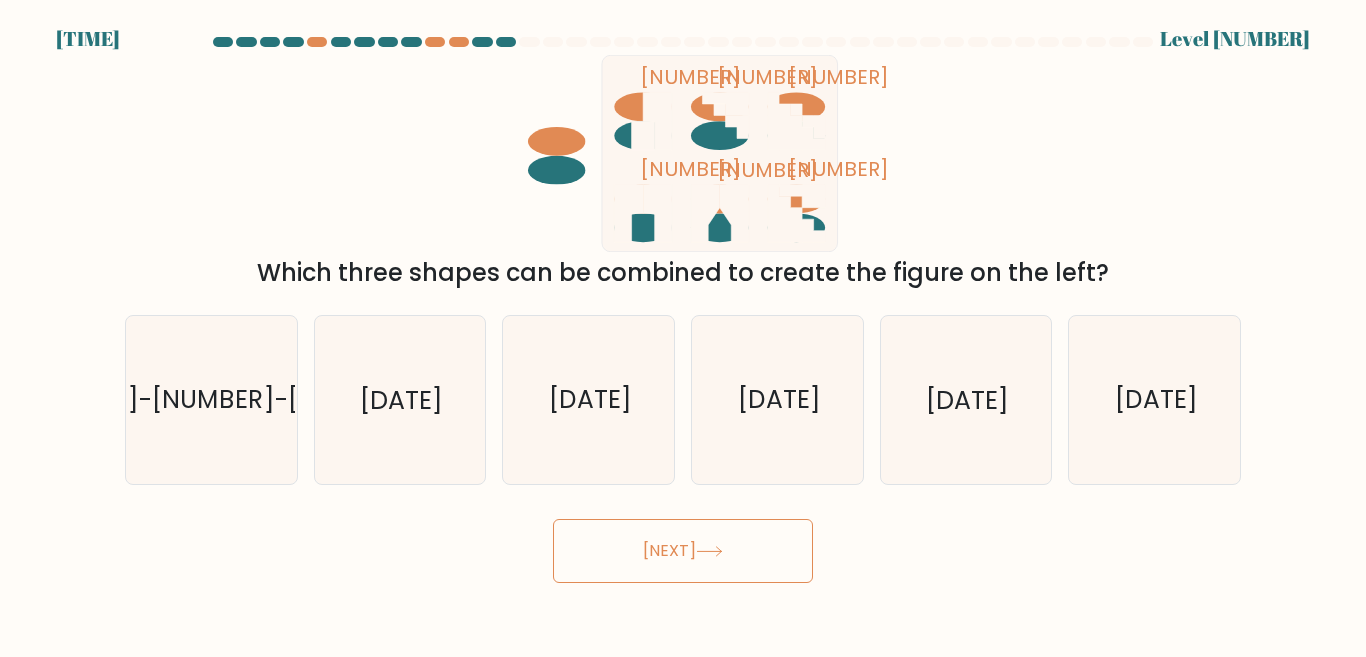 click at bounding box center [709, 551] 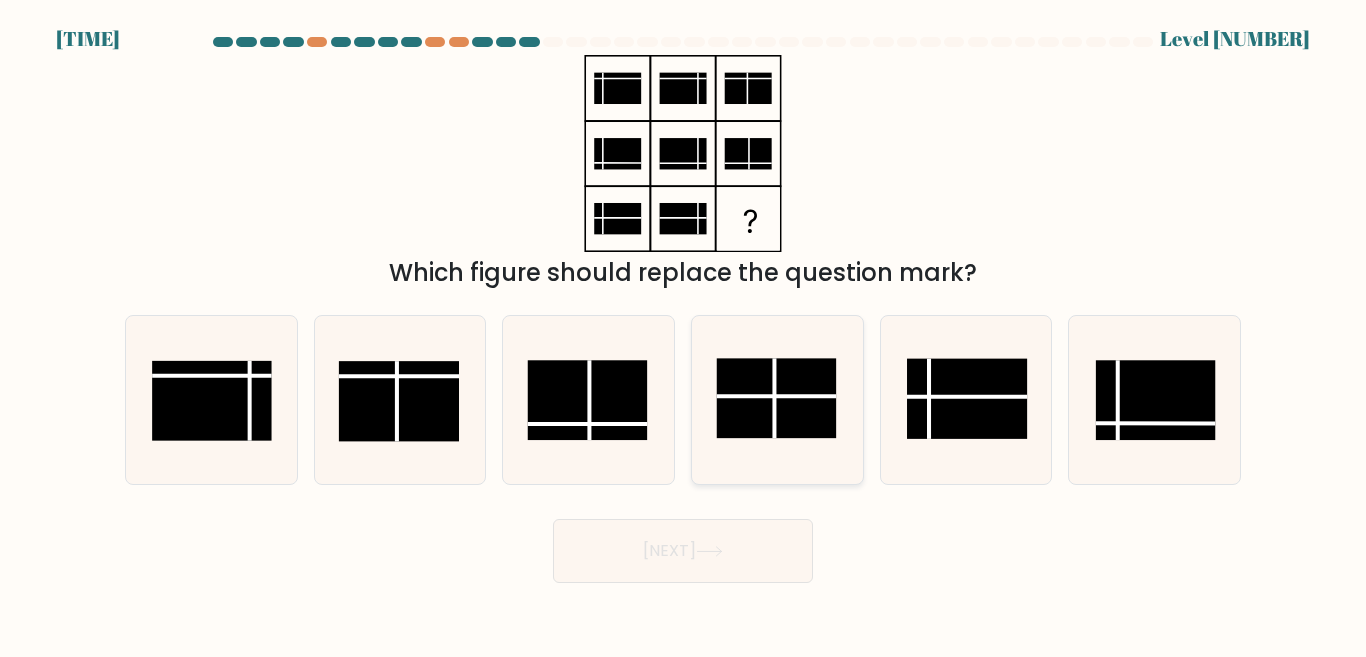 click at bounding box center (776, 399) 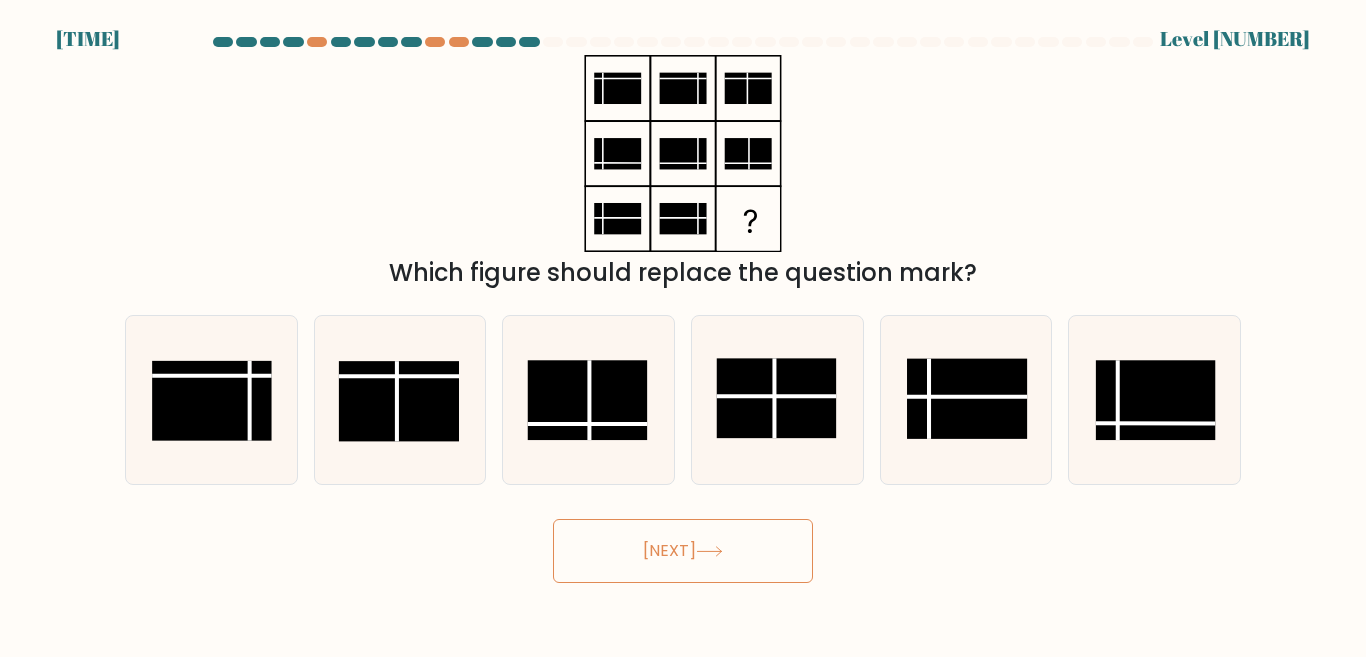 click on "[NEXT]" at bounding box center (683, 551) 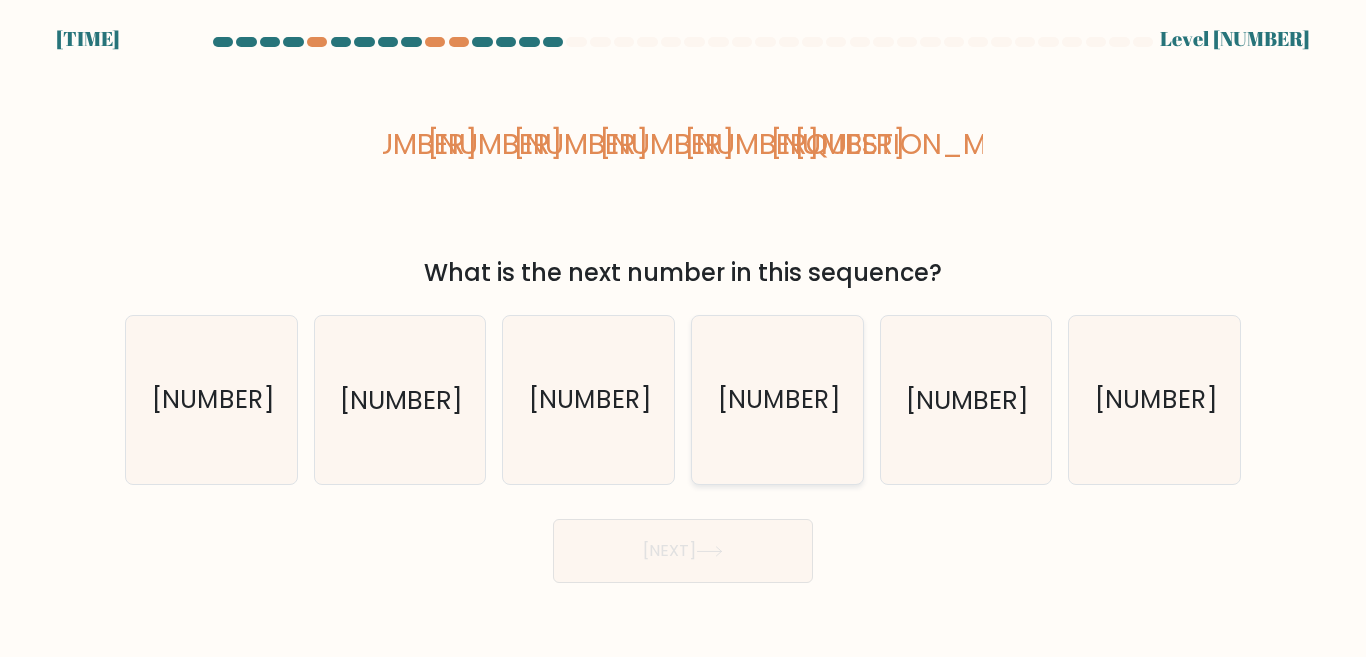 click on "[NUMBER]" at bounding box center (777, 399) 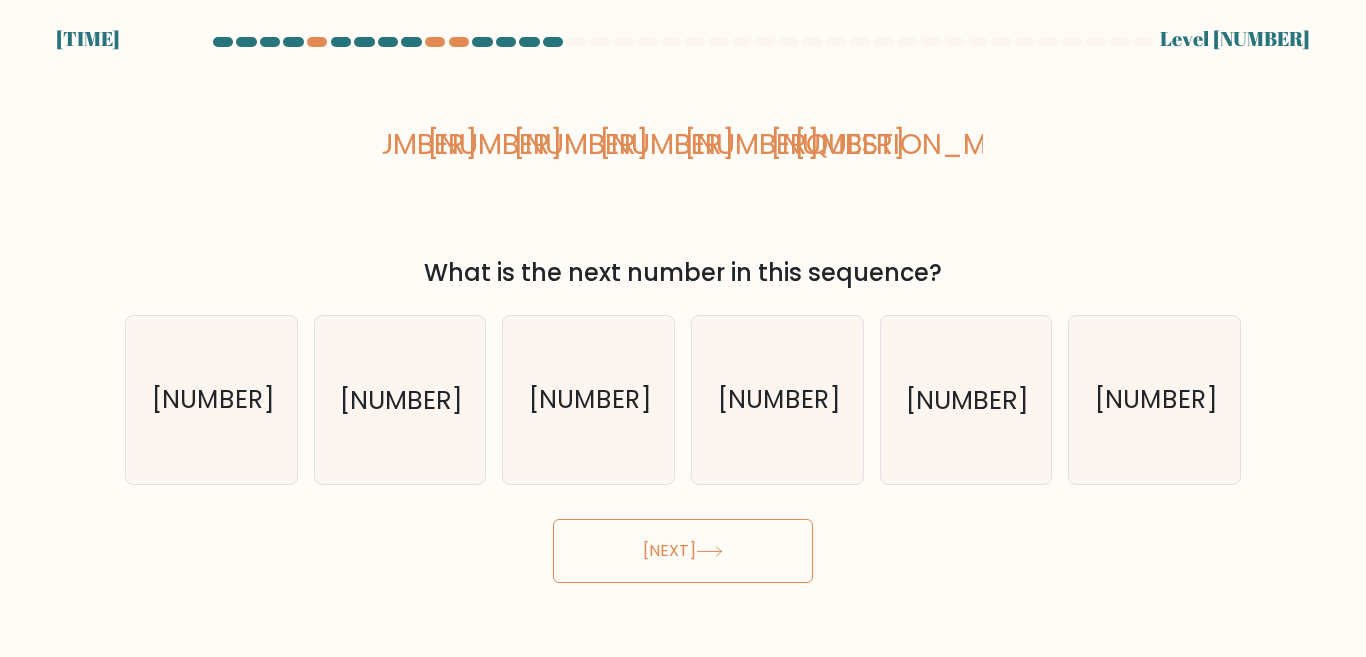 click on "[NEXT]" at bounding box center (683, 551) 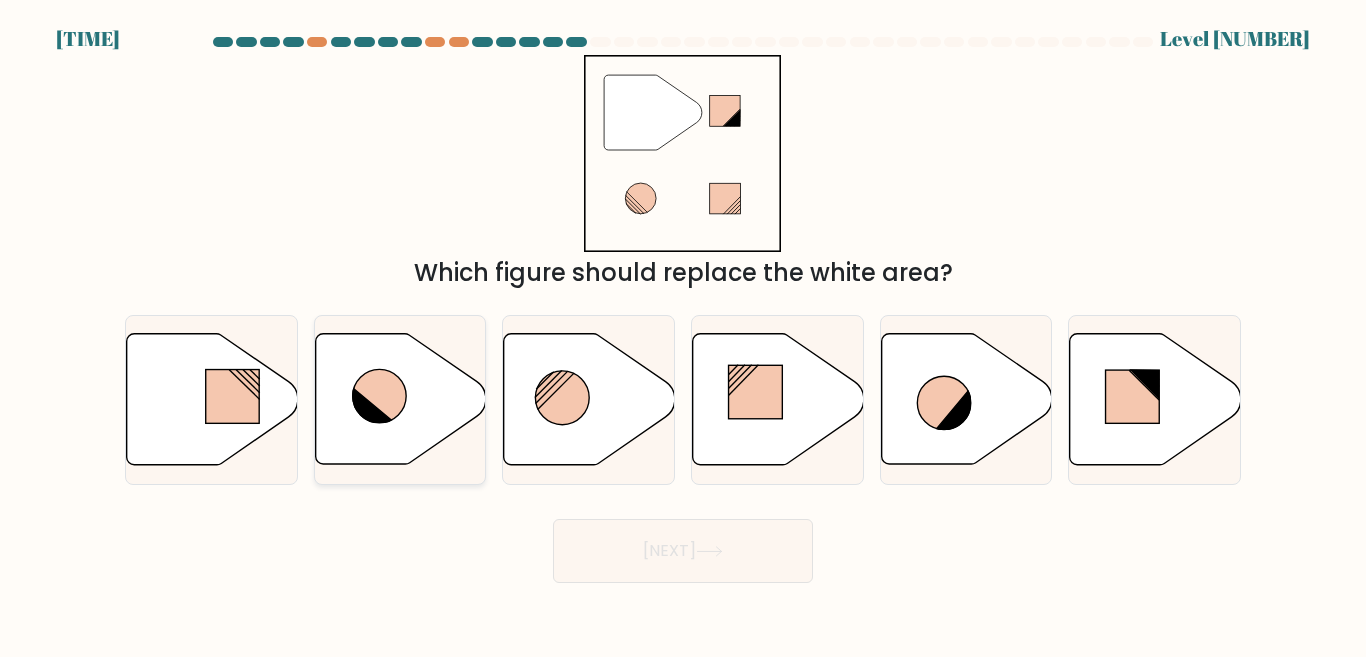 click at bounding box center [380, 397] 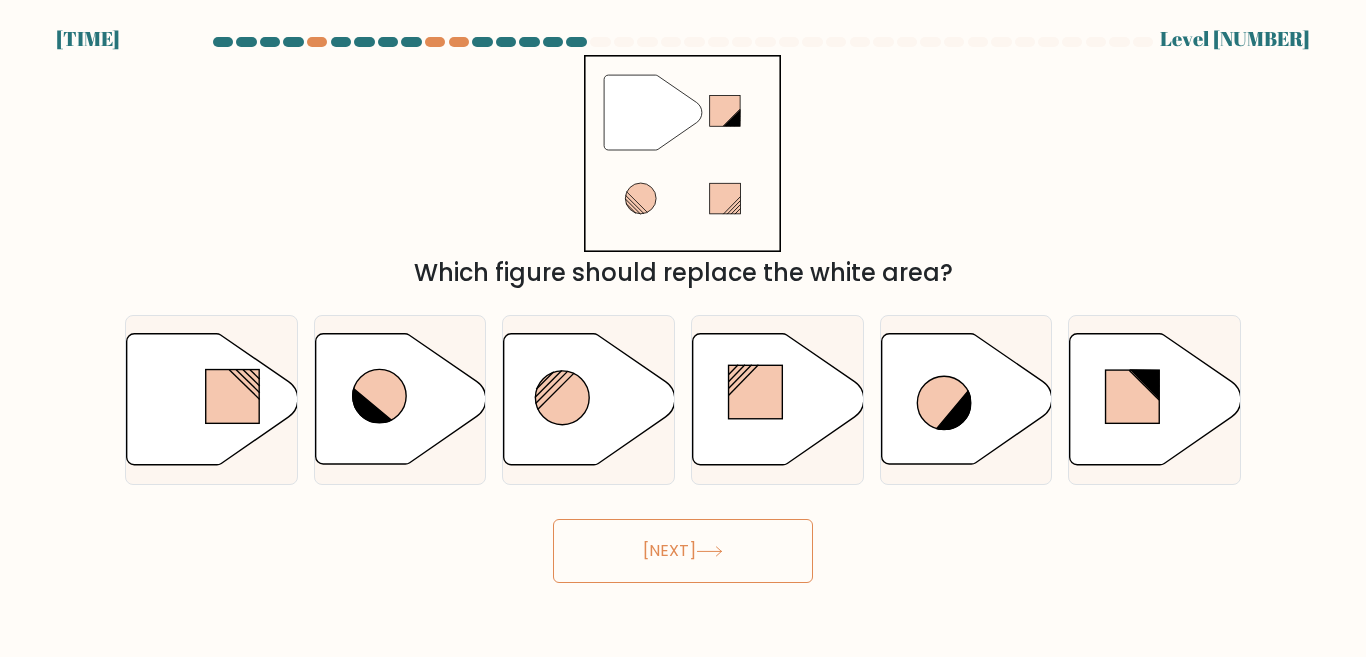 click on "[NEXT]" at bounding box center [683, 551] 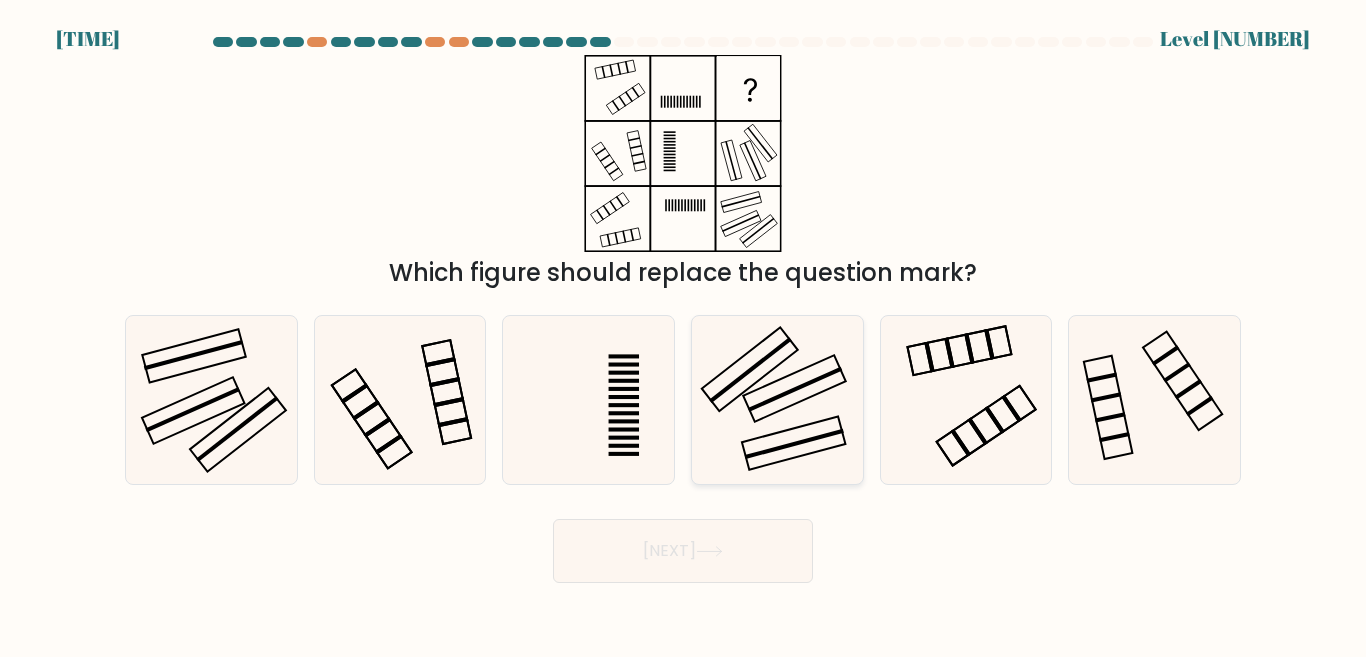 click at bounding box center (777, 399) 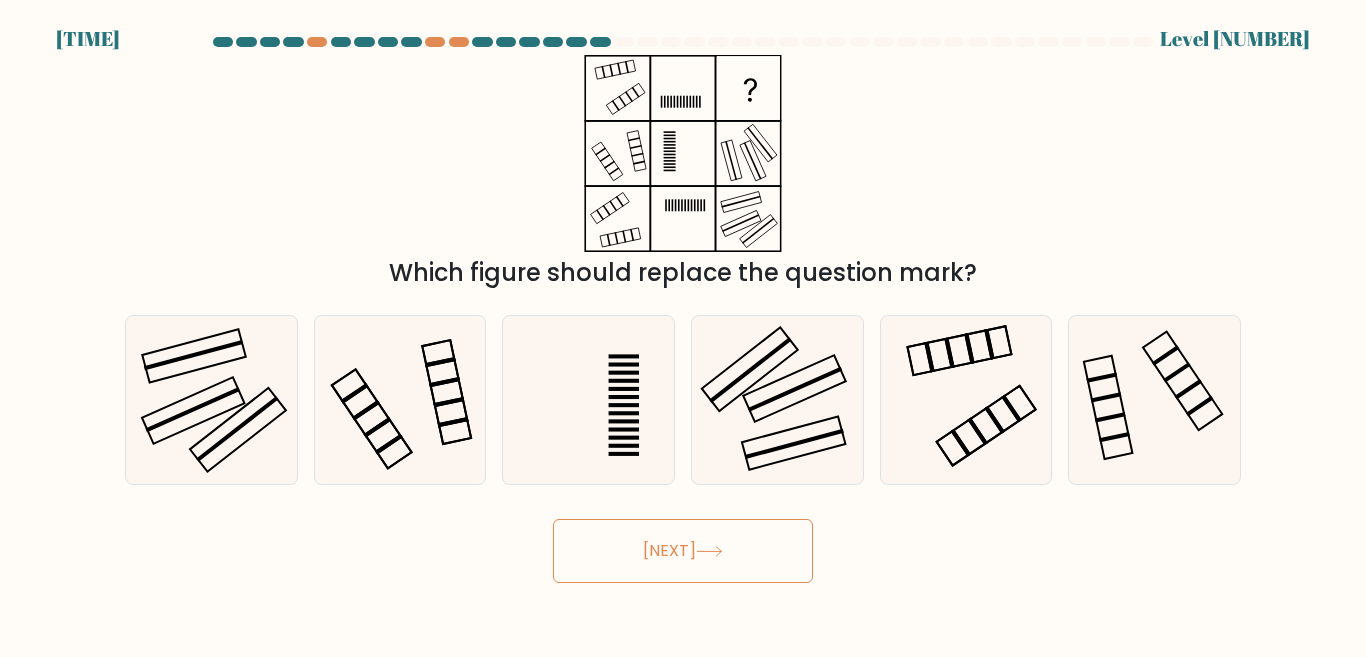 click on "[NEXT]" at bounding box center (683, 551) 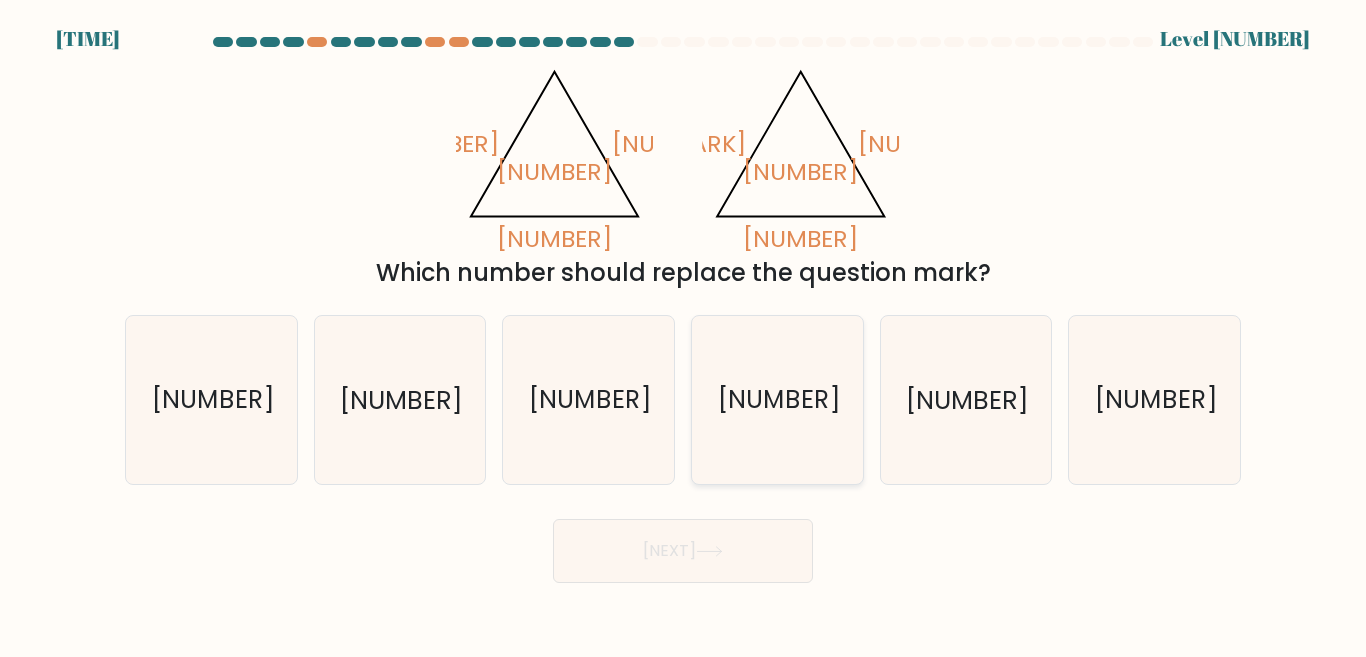 click on "[NUMBER]" at bounding box center [777, 399] 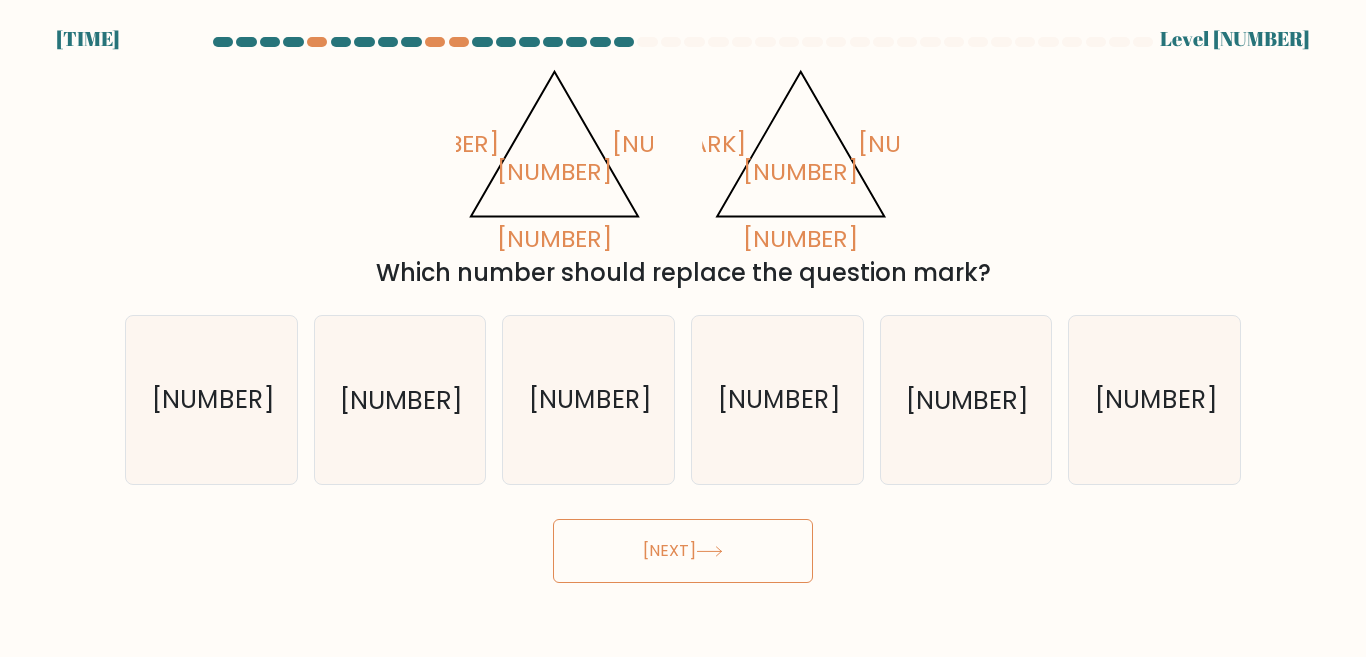 click on "[NEXT]" at bounding box center [683, 551] 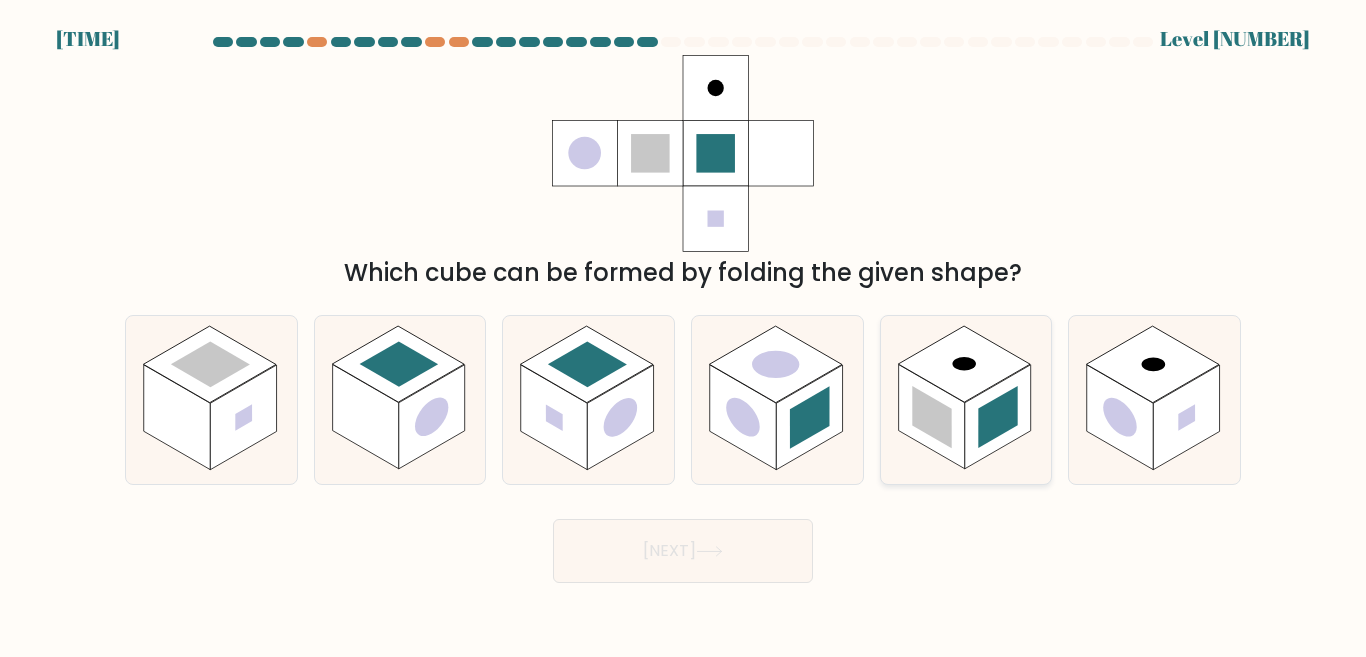 click at bounding box center [964, 364] 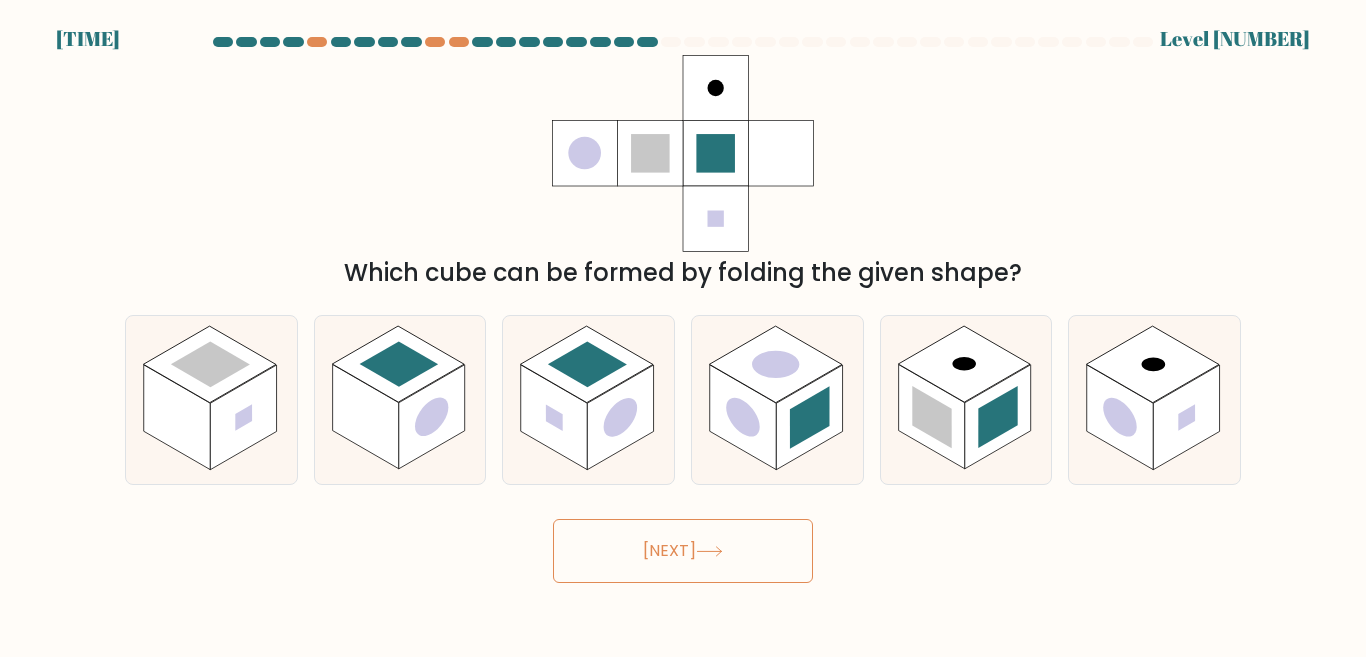 click on "[NEXT]" at bounding box center (683, 551) 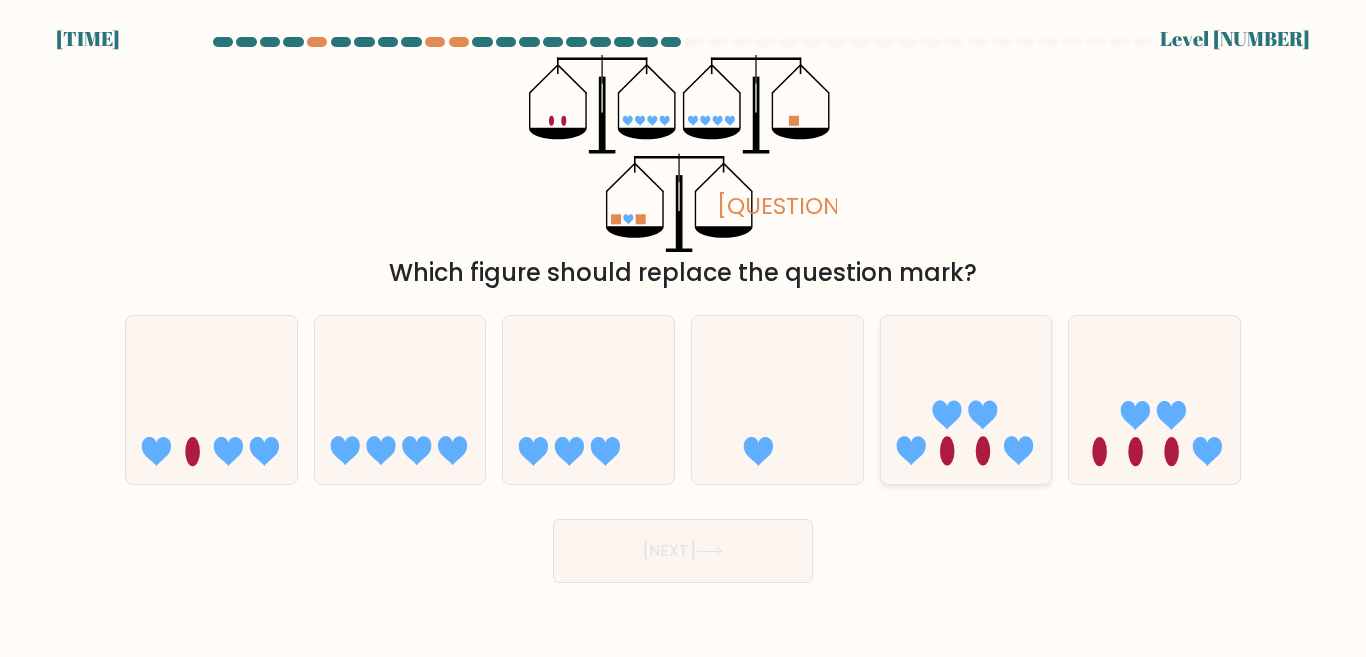 click at bounding box center [910, 451] 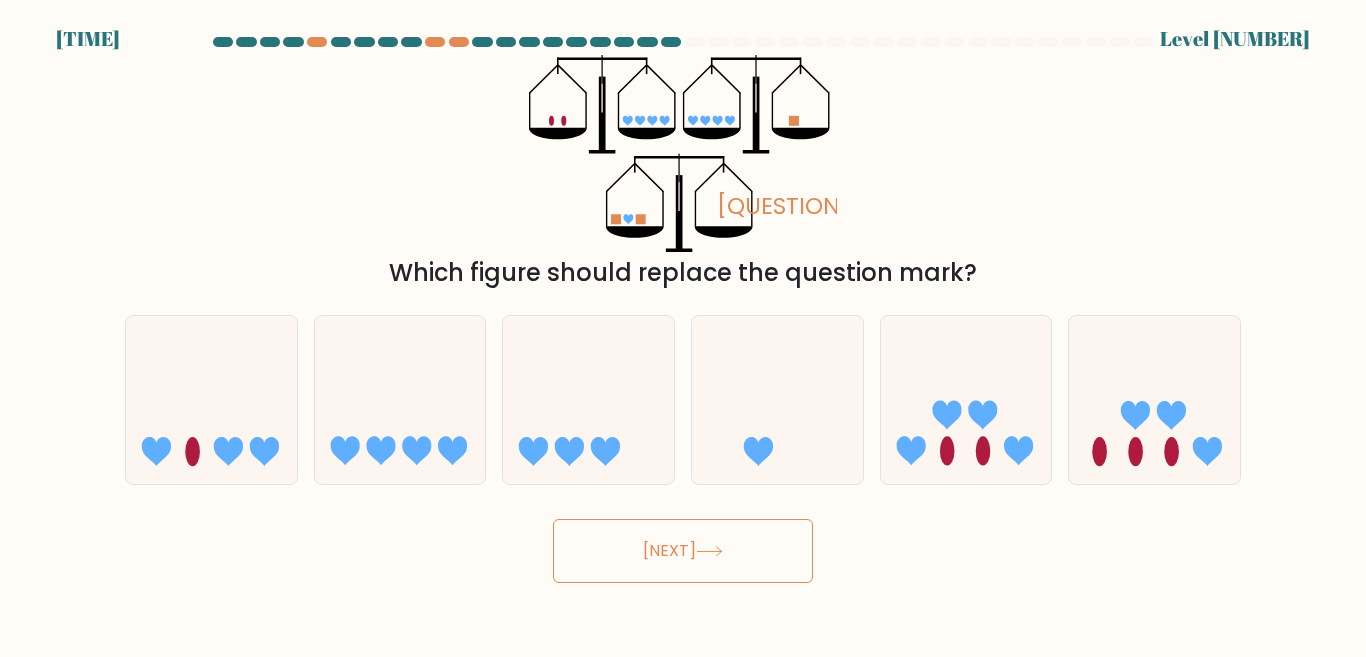 click on "[NEXT]" at bounding box center [683, 551] 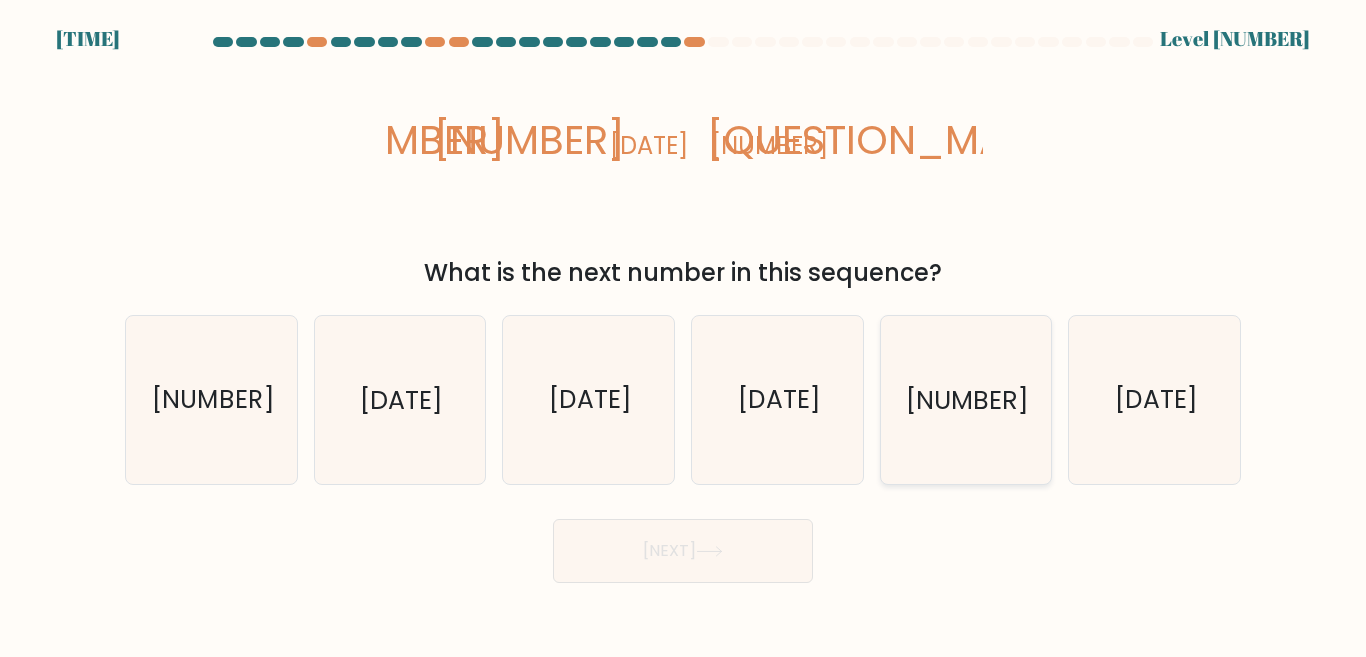 click on "[NUMBER]" at bounding box center [965, 399] 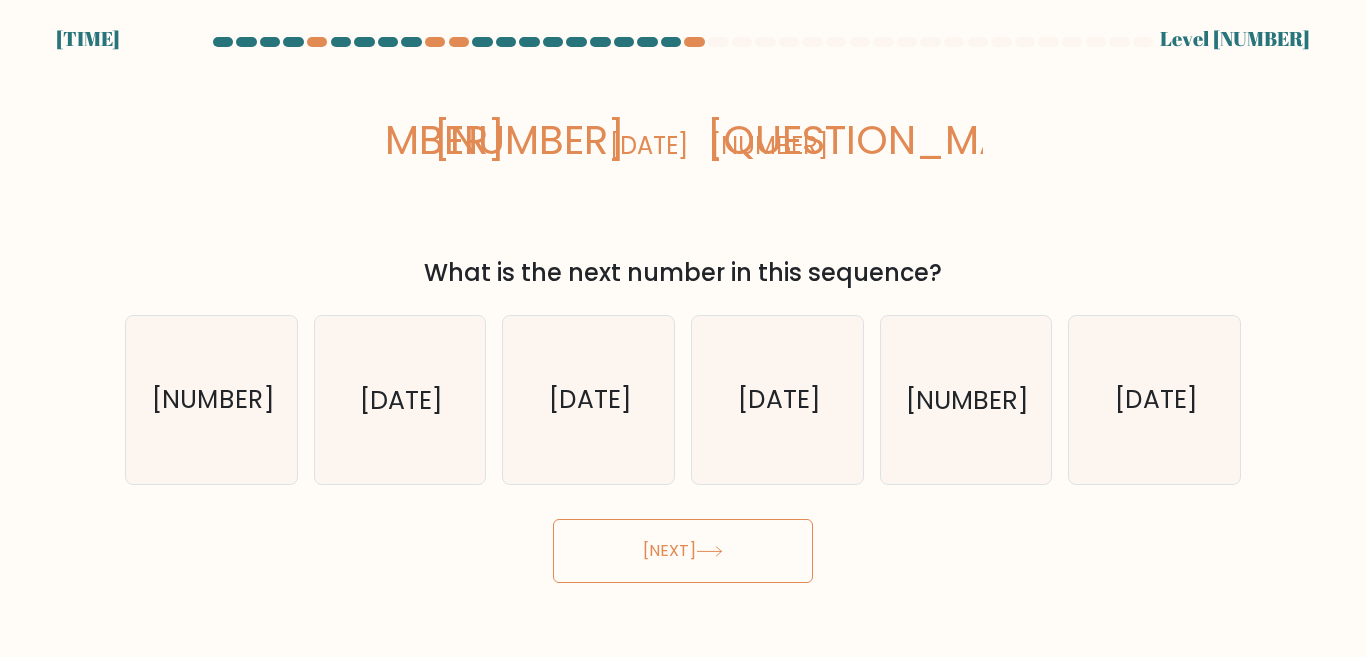 click on "[NEXT]" at bounding box center (683, 551) 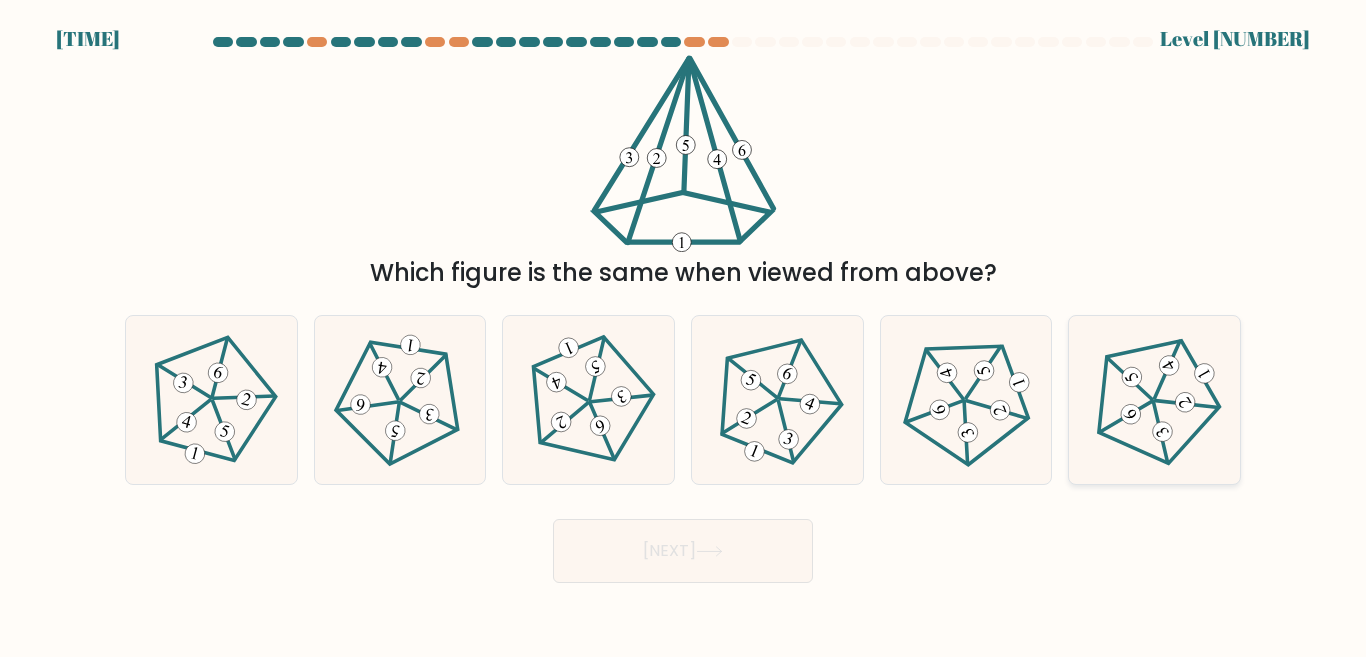 click at bounding box center [1155, 400] 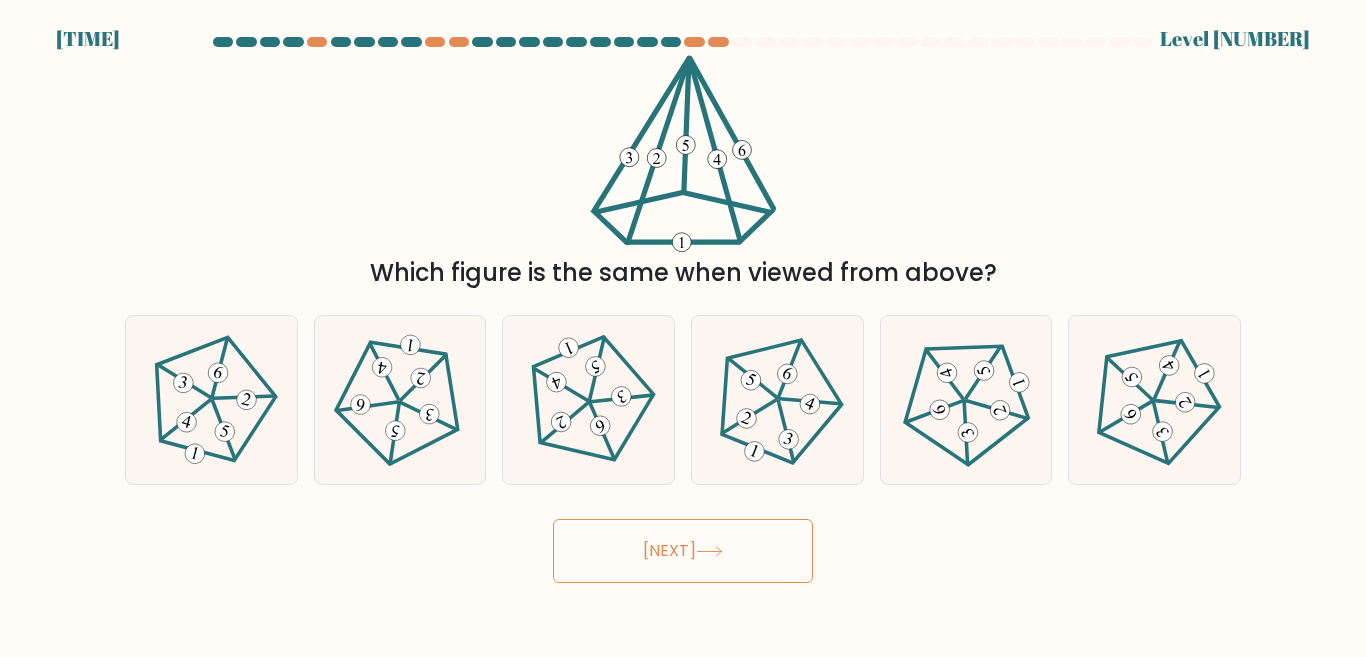 click at bounding box center [709, 551] 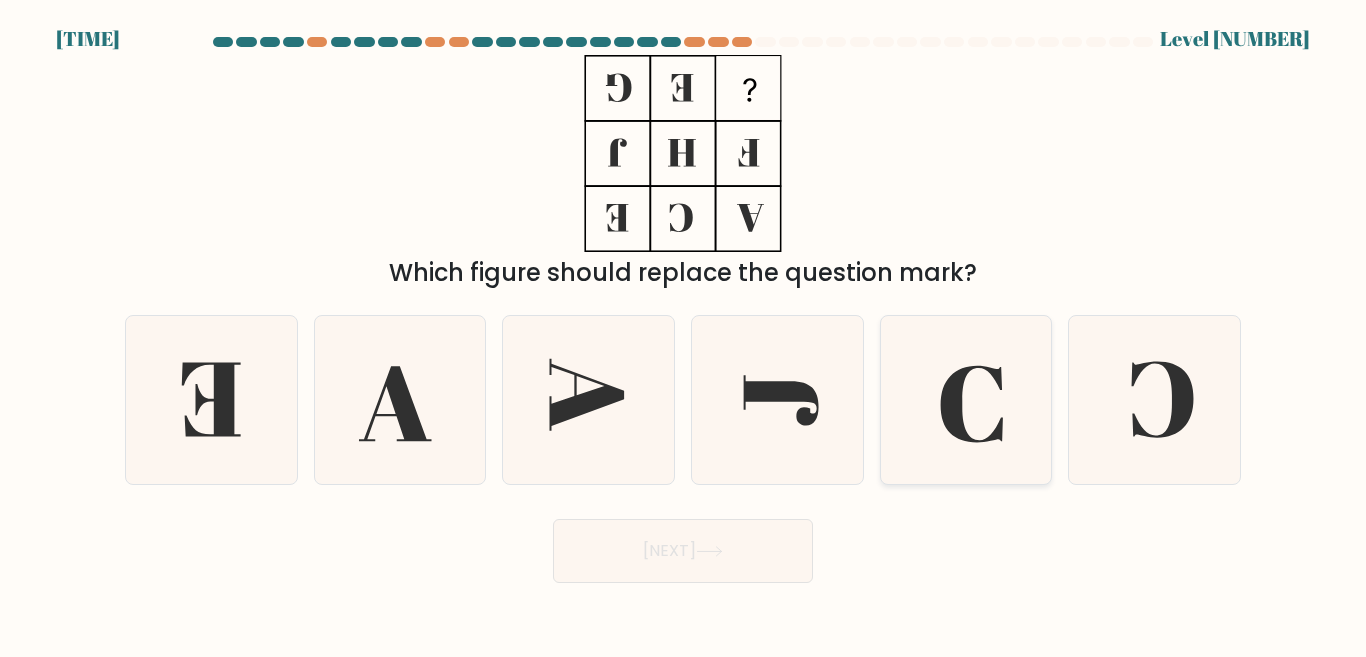 click at bounding box center (965, 399) 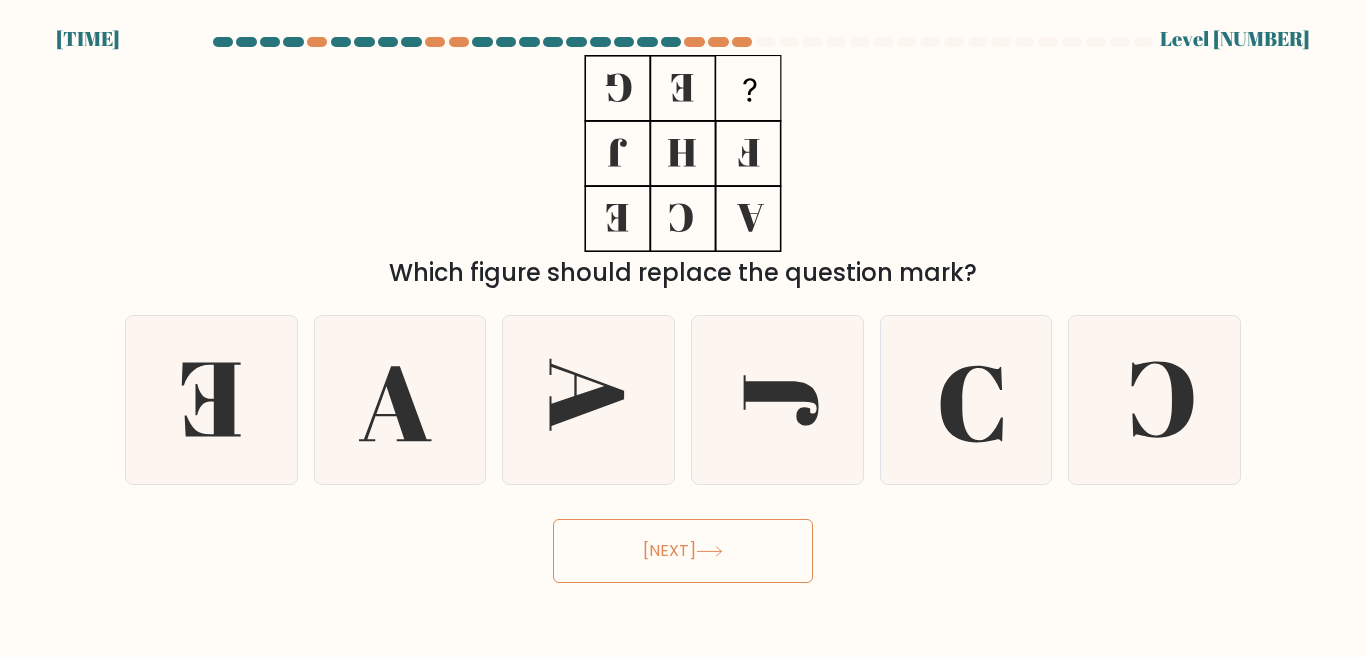 click on "[NEXT]" at bounding box center (683, 551) 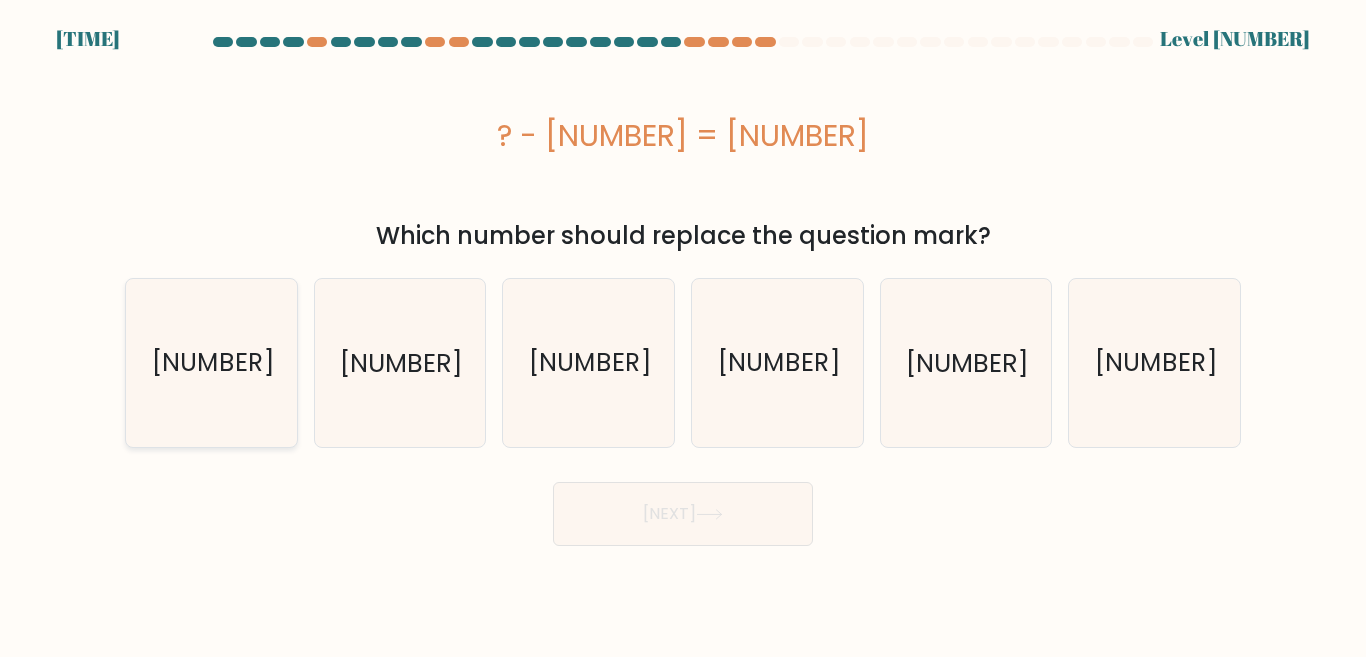 click on "[NUMBER]" at bounding box center [211, 362] 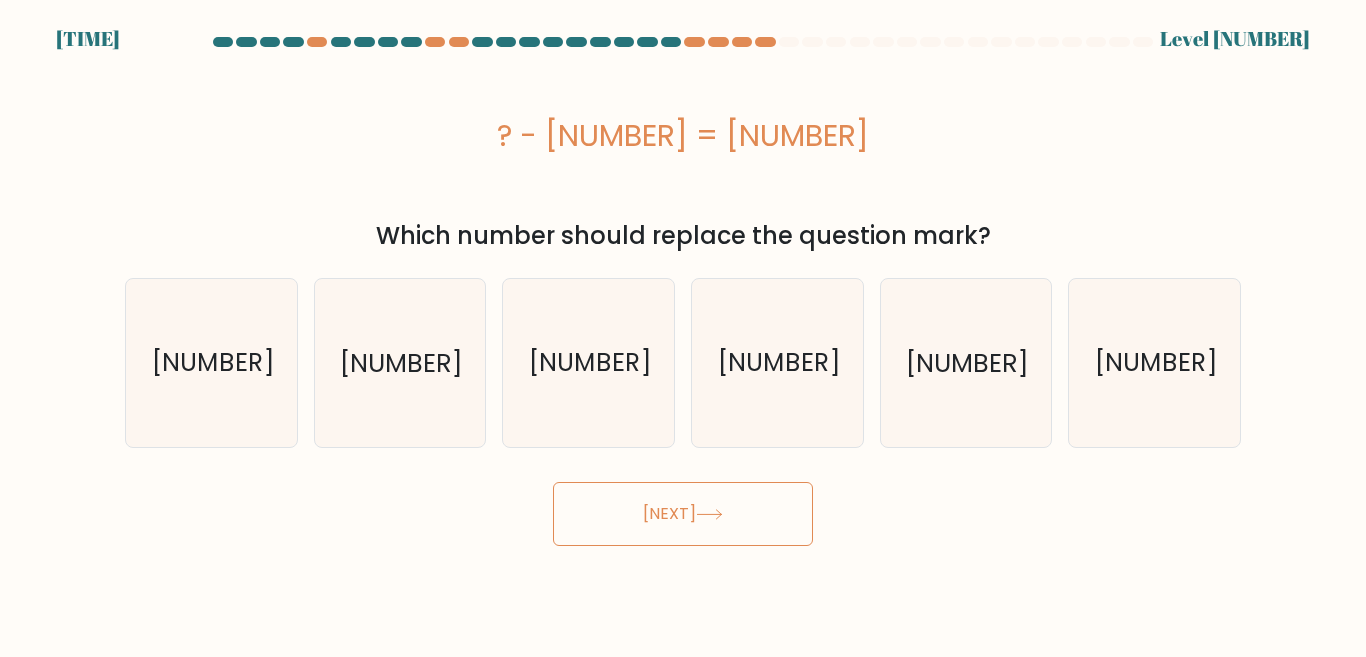 click on "[NEXT]" at bounding box center (683, 514) 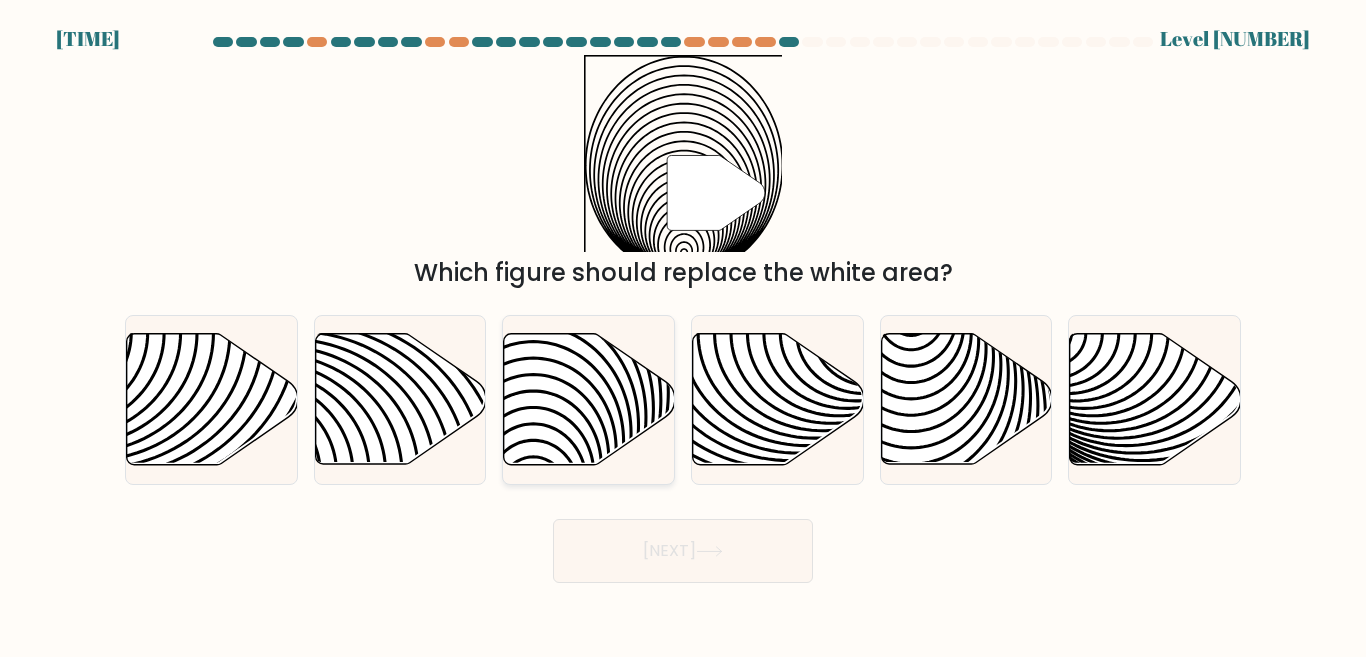 click at bounding box center (589, 399) 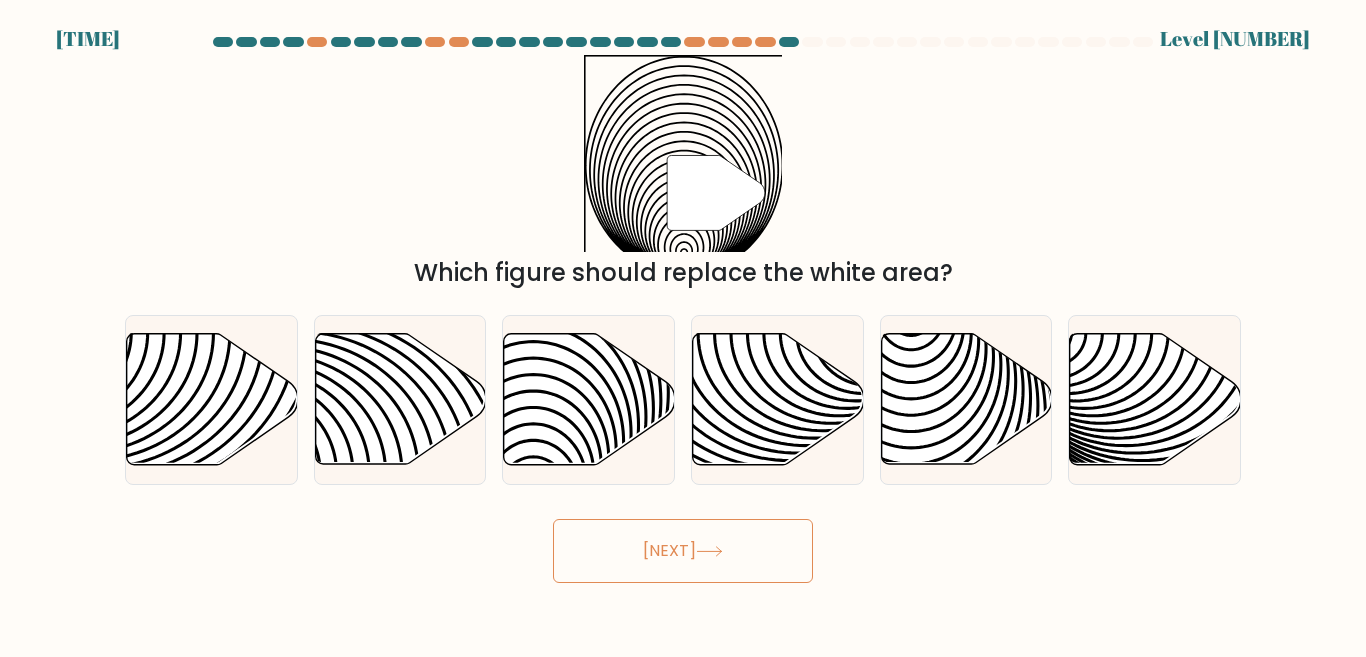 click on "[NEXT]" at bounding box center [683, 551] 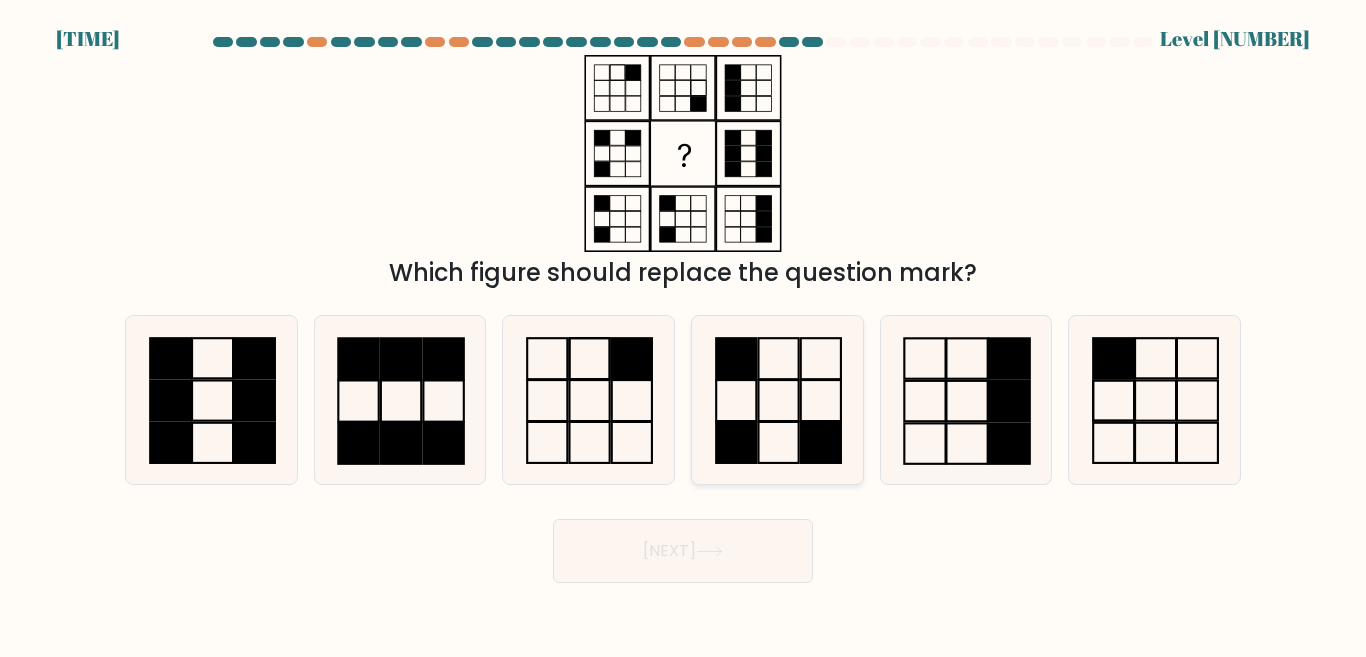 click at bounding box center [821, 442] 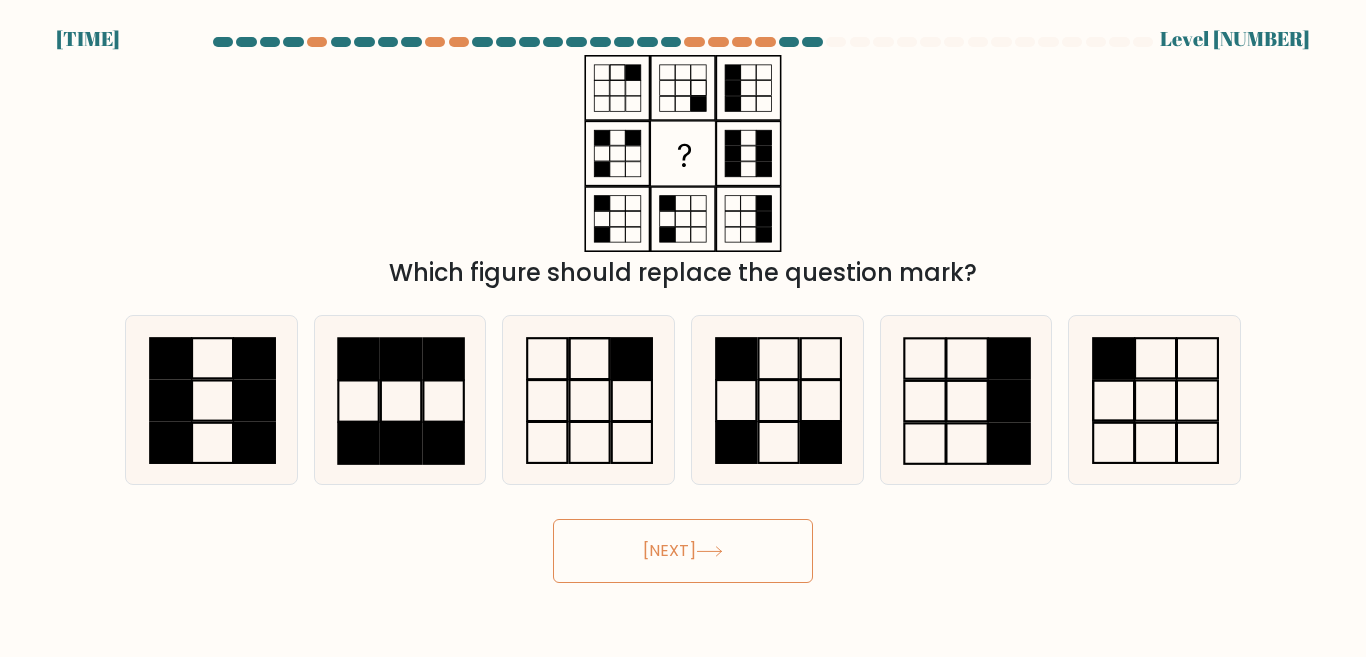 click on "[NEXT]" at bounding box center (683, 551) 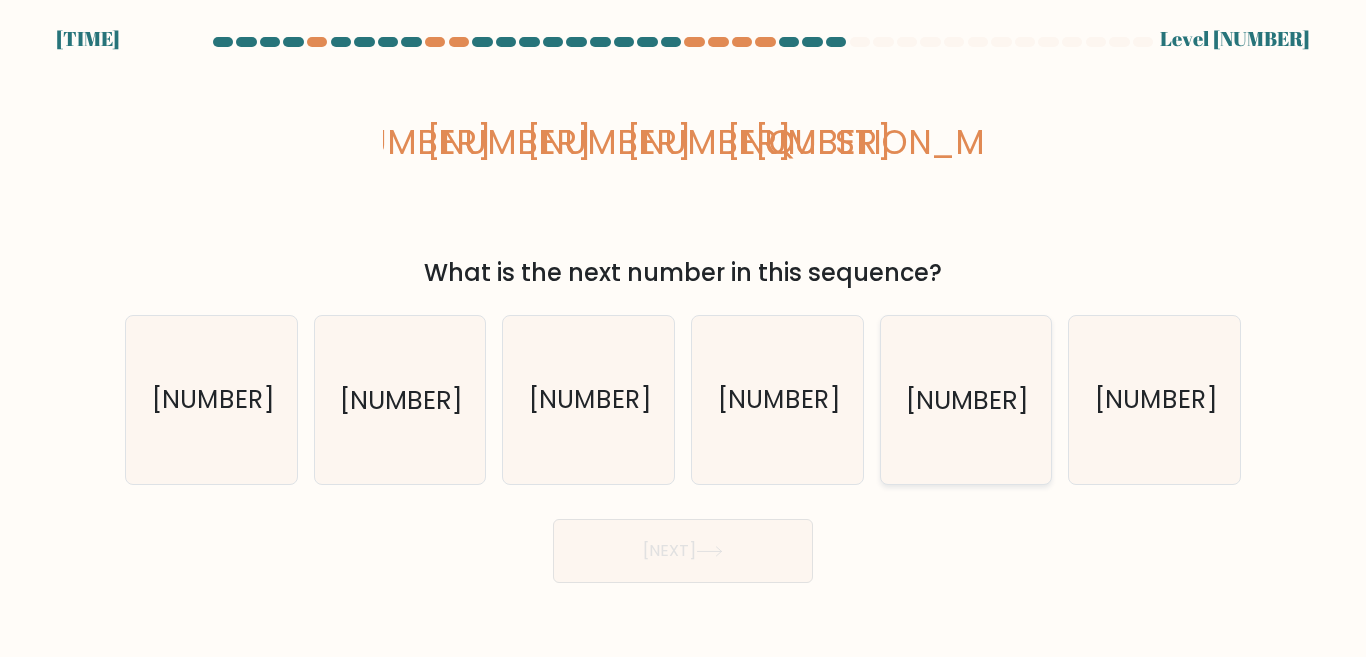 click on "[NUMBER]" at bounding box center [965, 399] 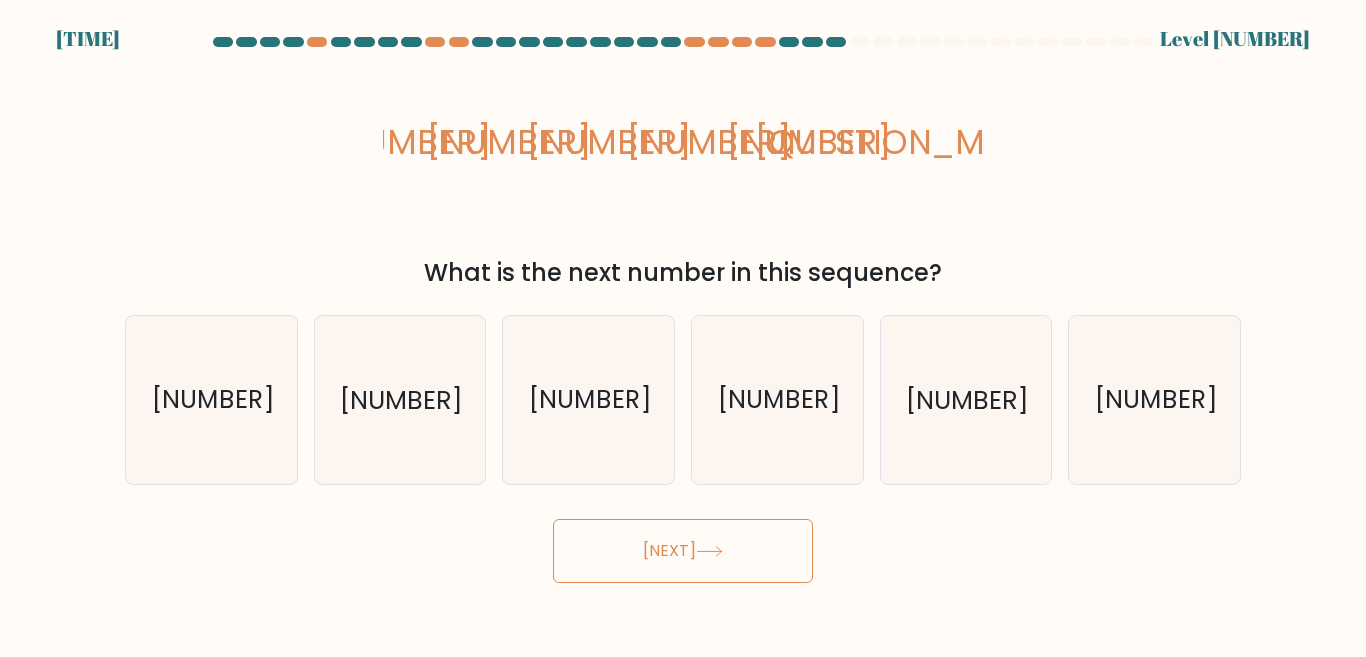 click on "[NEXT]" at bounding box center (683, 551) 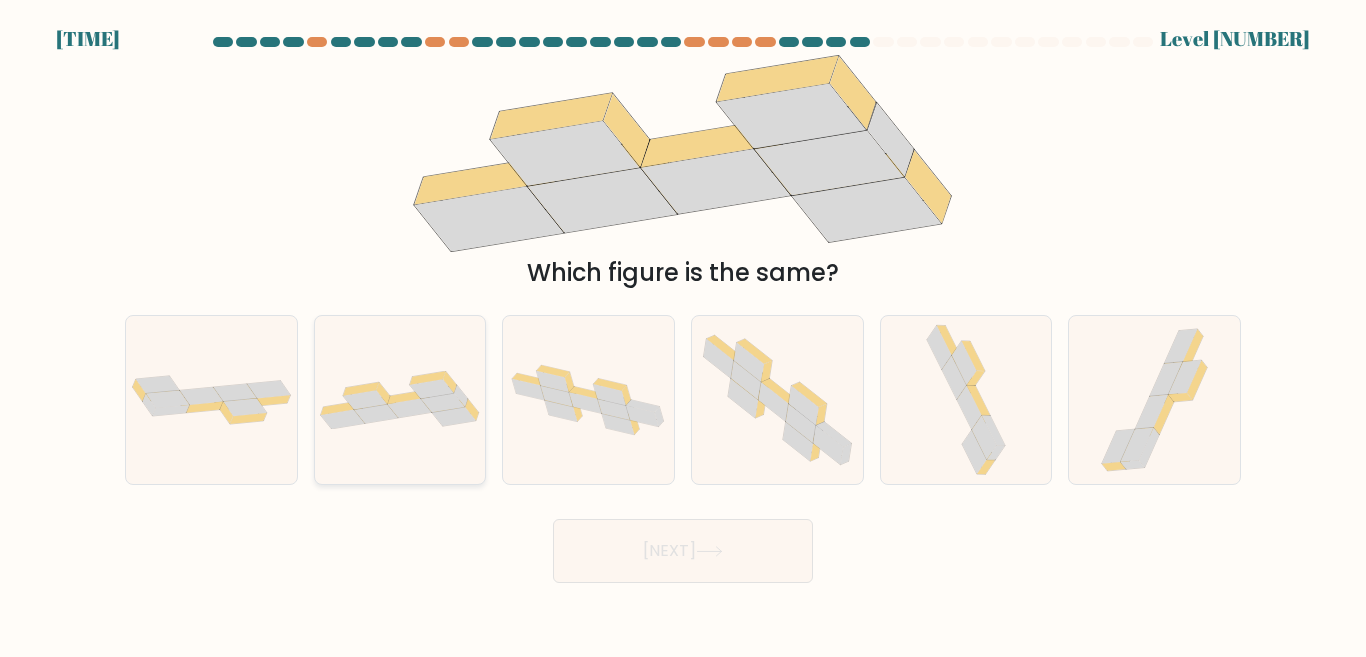 click at bounding box center [400, 399] 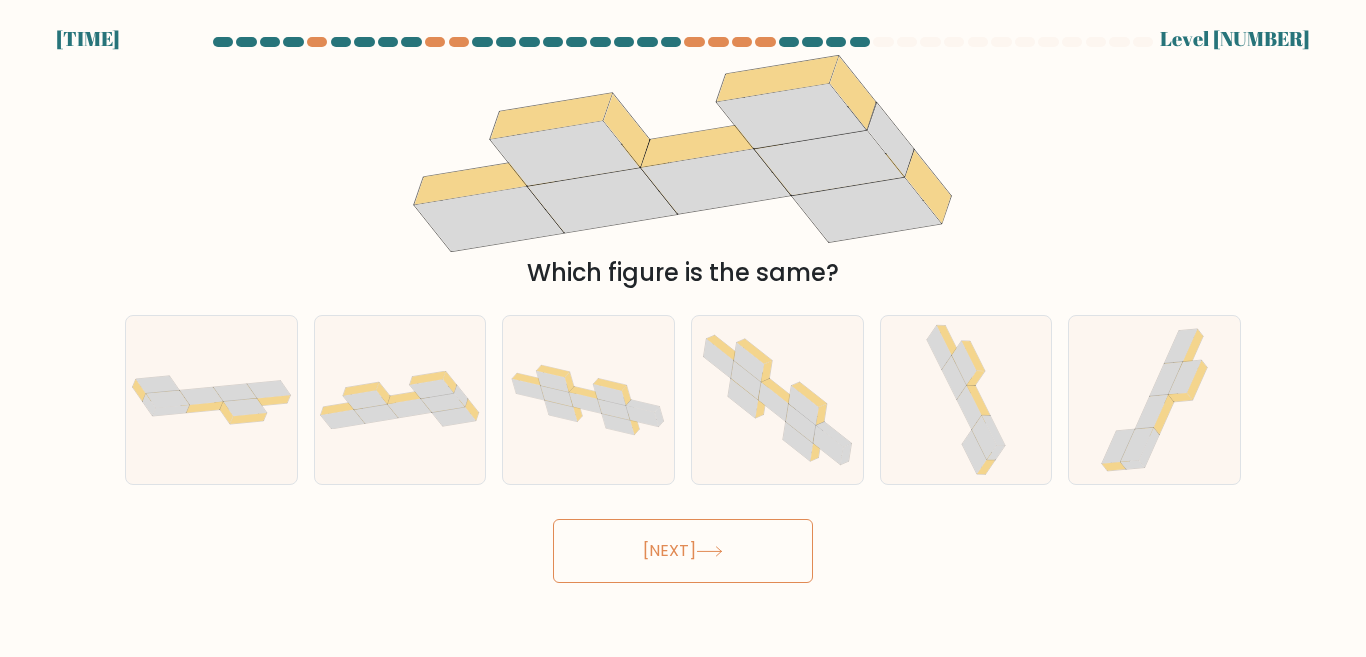 click on "[NEXT]" at bounding box center [683, 551] 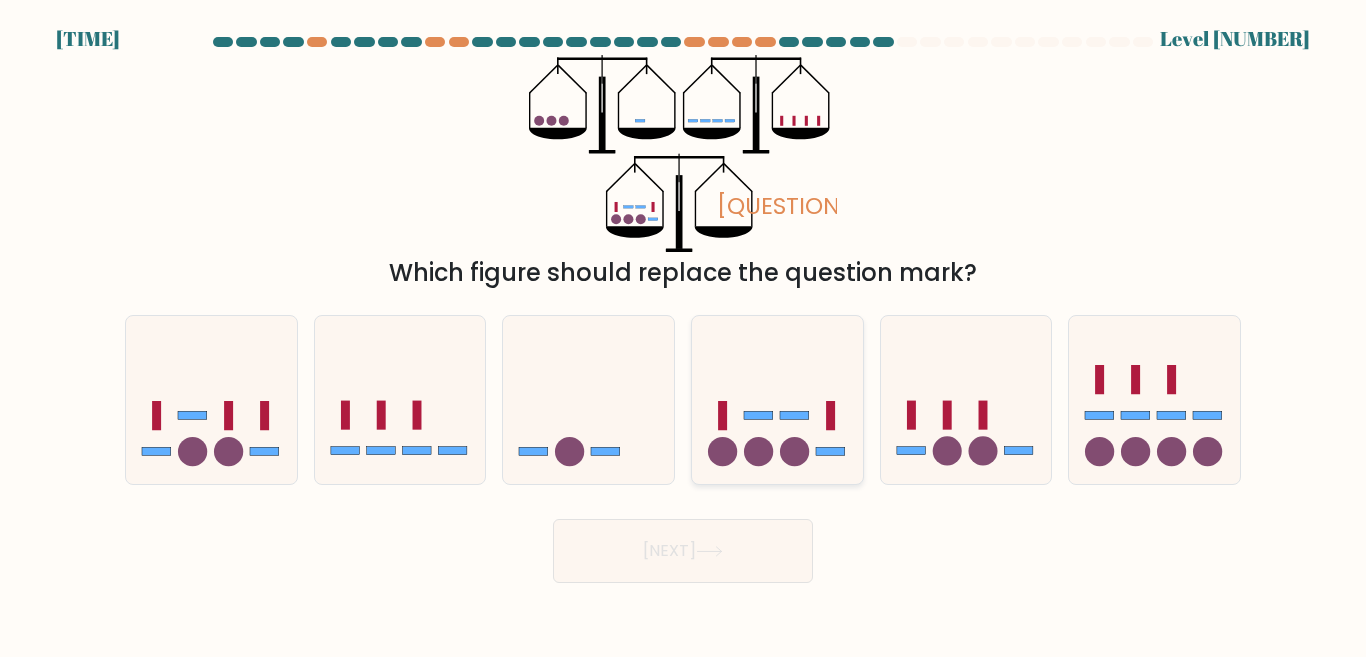 click at bounding box center (758, 451) 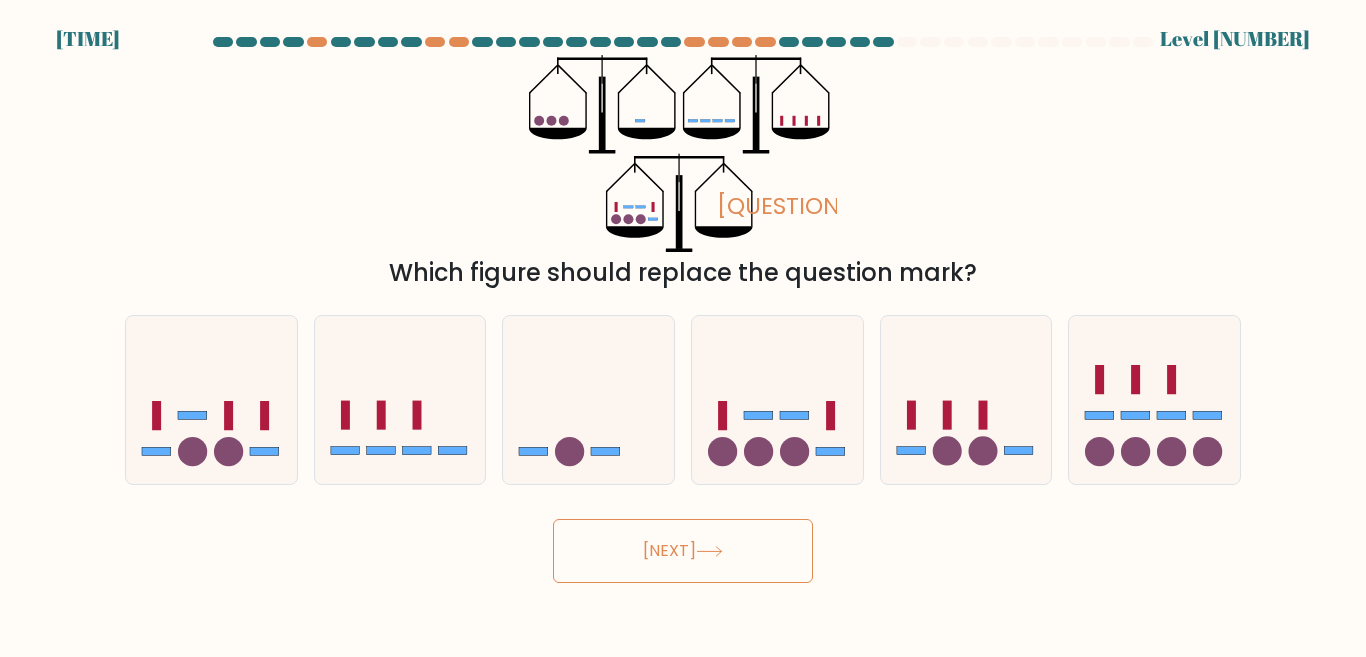 click at bounding box center (709, 551) 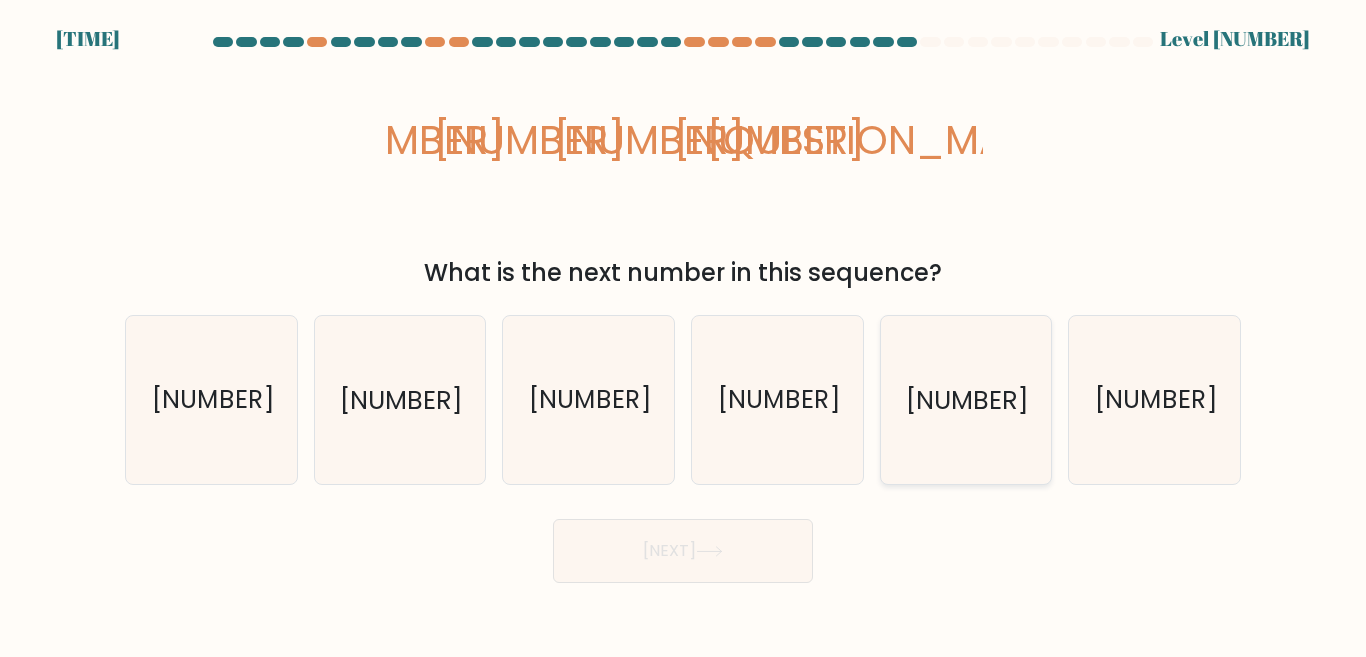 click on "[NUMBER]" at bounding box center [965, 399] 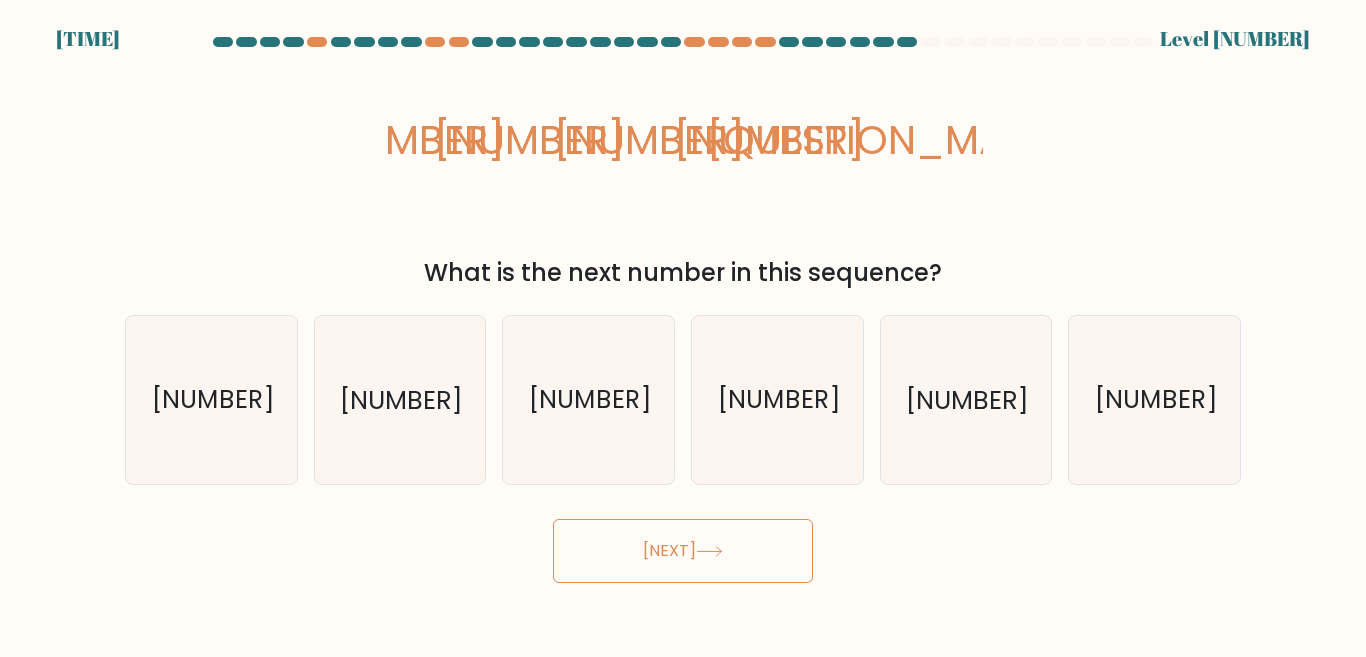 click on "[NEXT]" at bounding box center (683, 551) 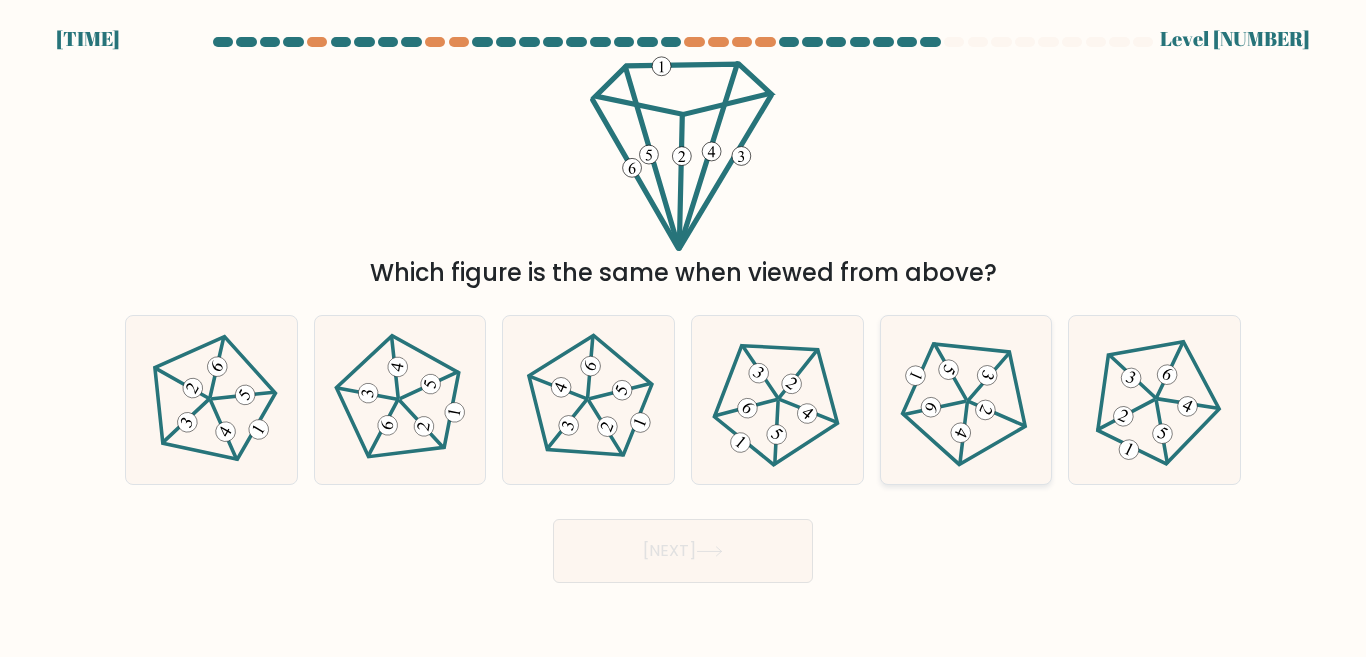 click at bounding box center (985, 410) 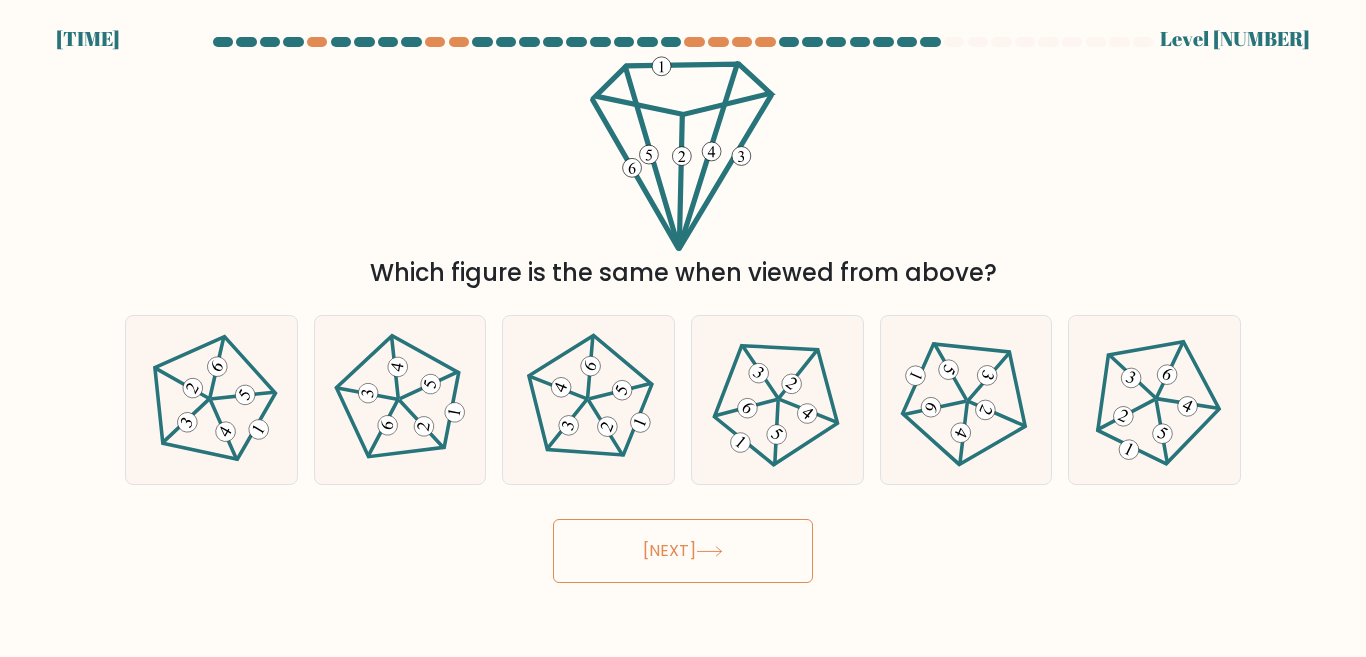 click on "[NEXT]" at bounding box center [683, 551] 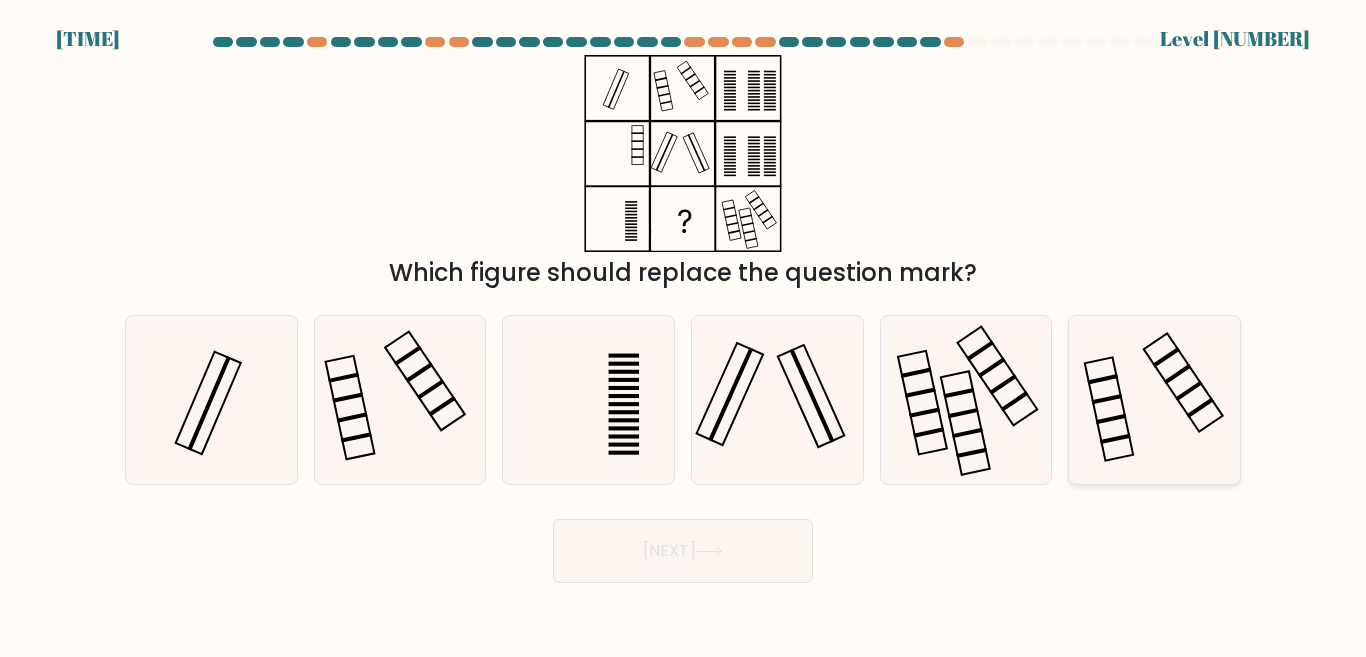 click at bounding box center (1154, 399) 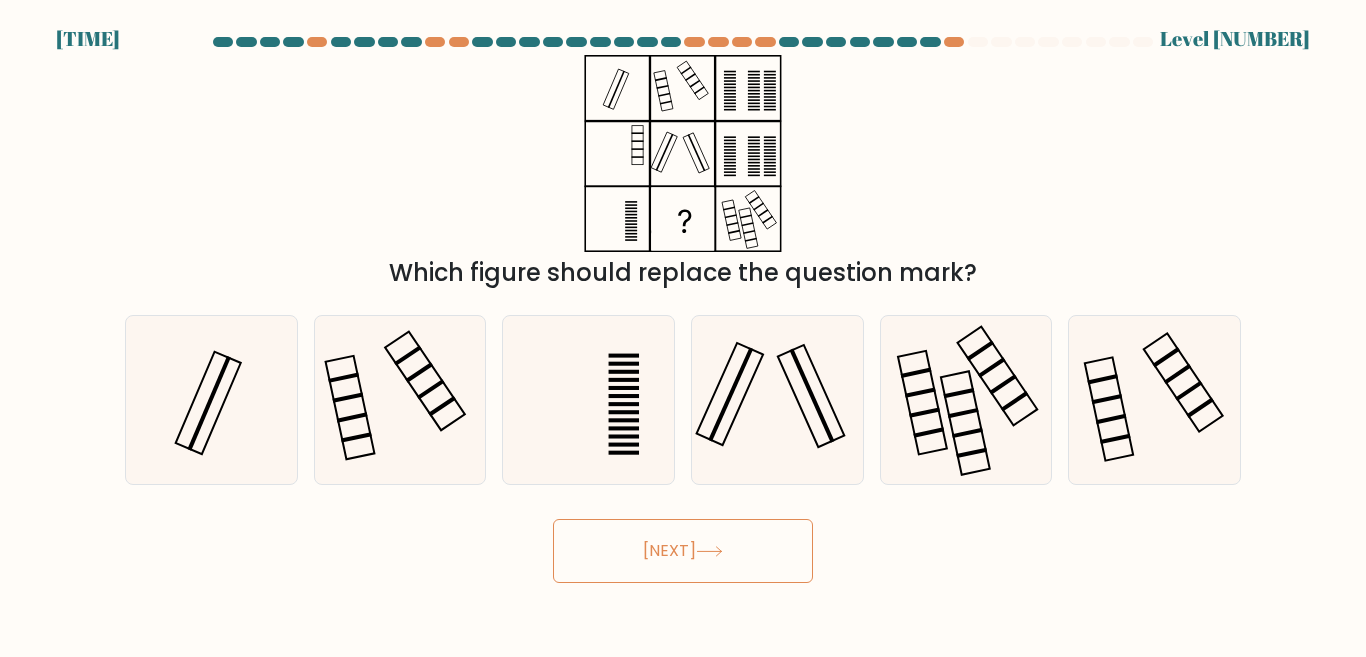 click on "[NEXT]" at bounding box center (683, 551) 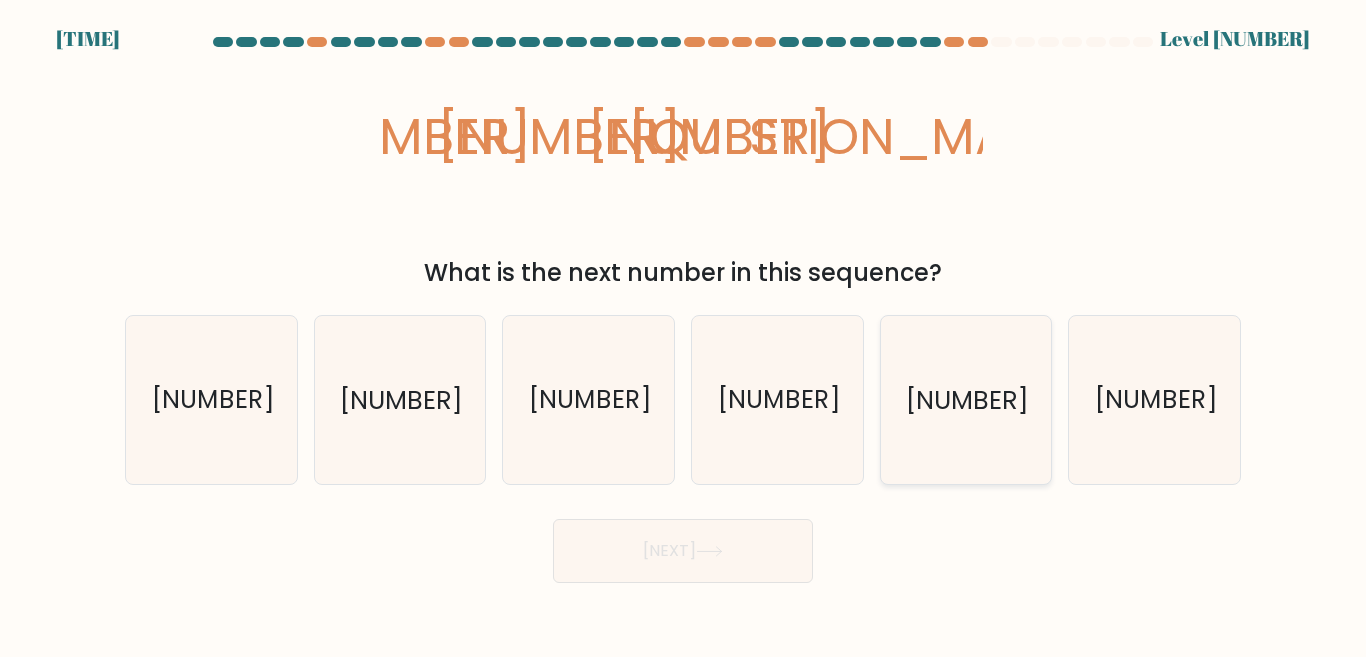 click on "[NUMBER]" at bounding box center (965, 399) 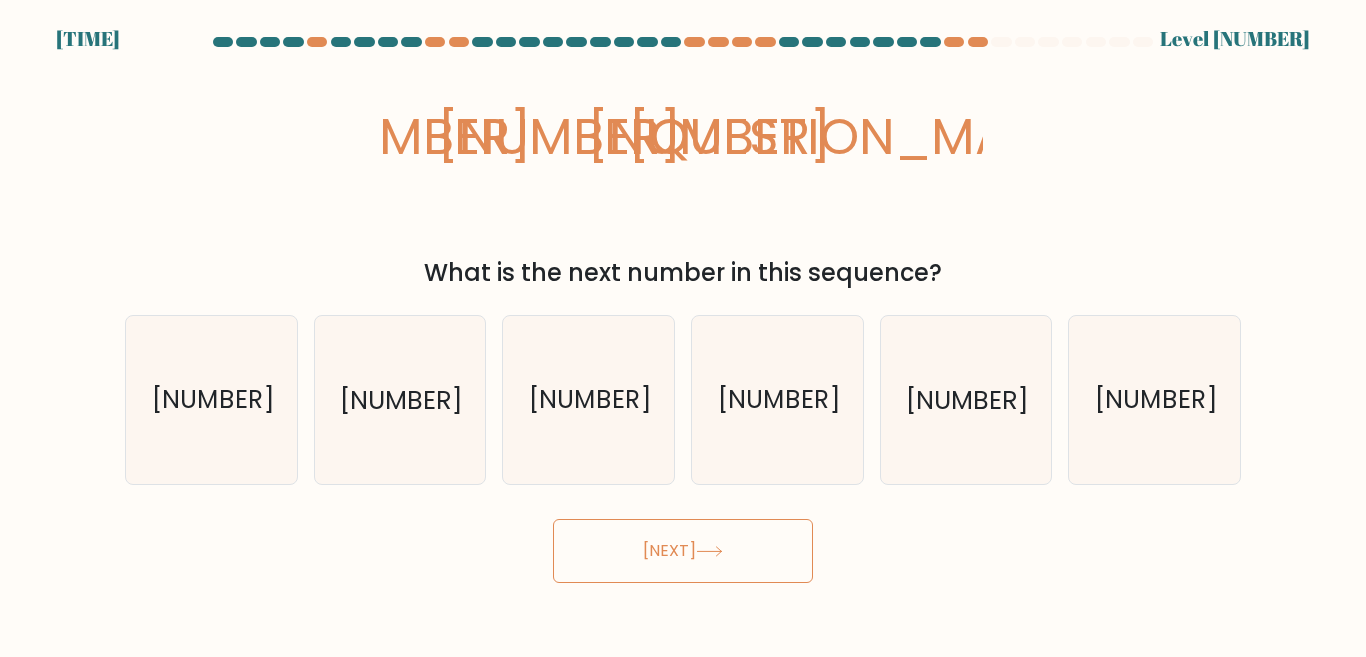 click on "[NEXT]" at bounding box center (683, 551) 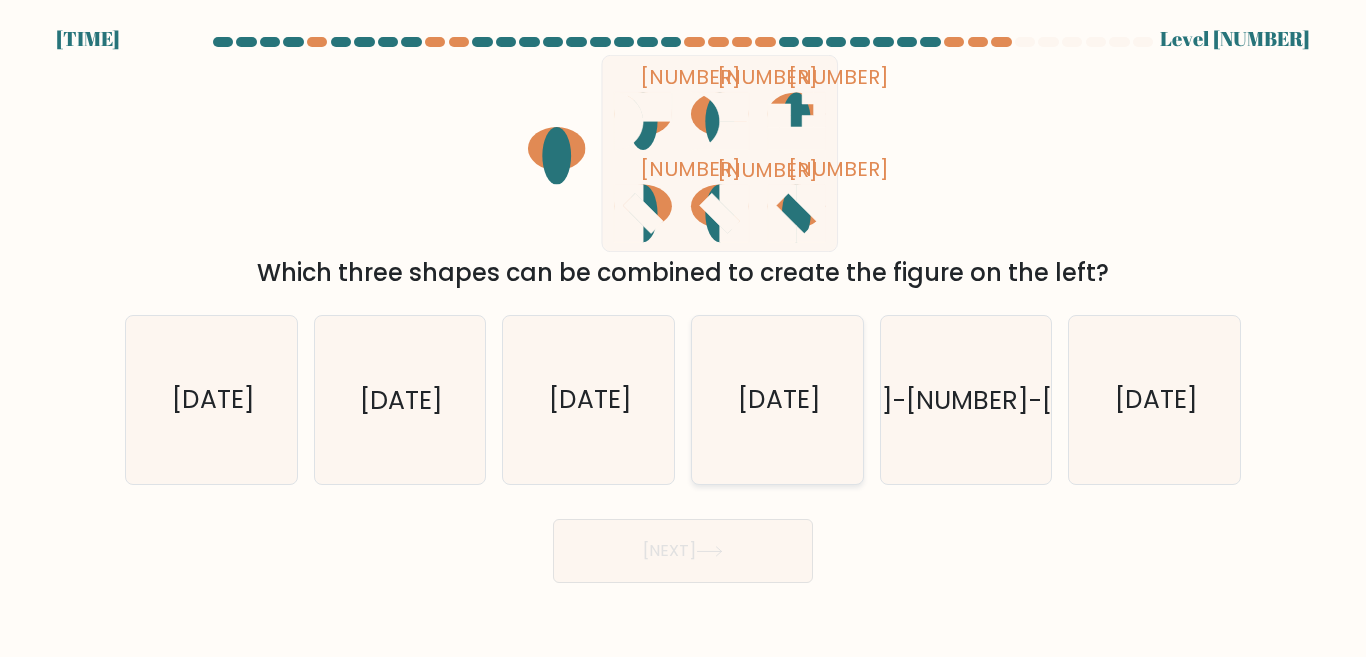 click on "[DATE]" at bounding box center [777, 399] 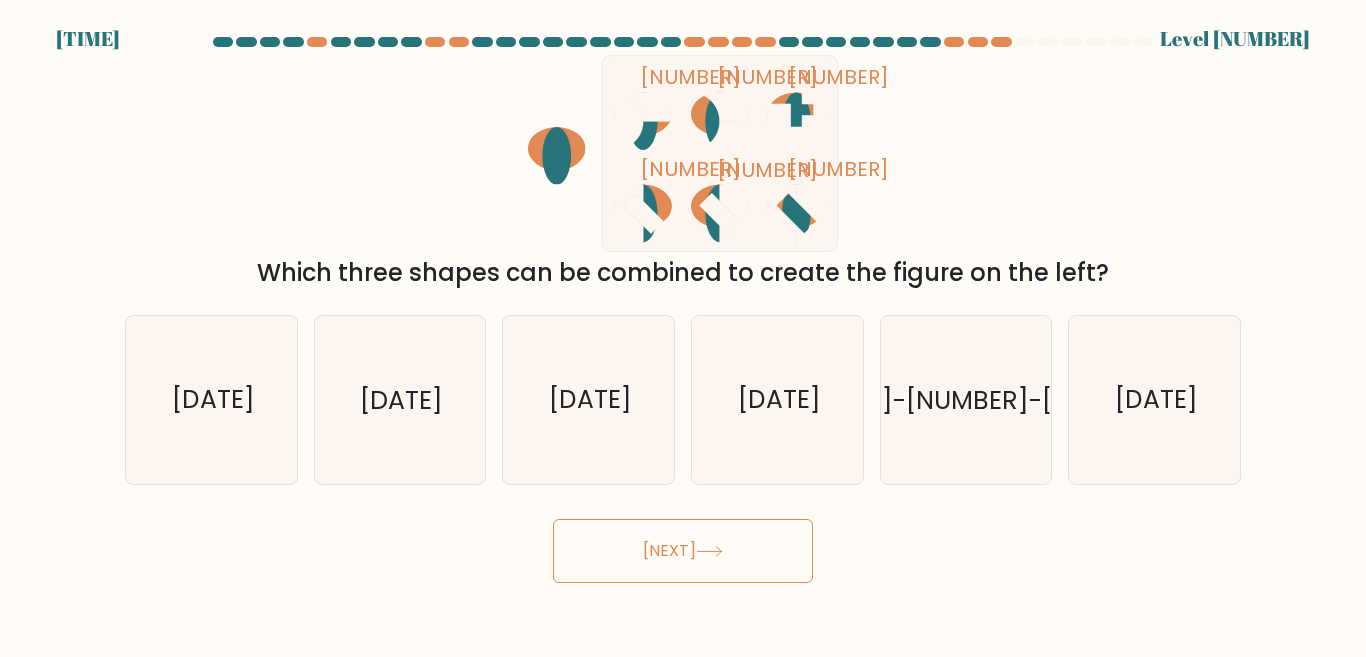 click on "[NEXT]" at bounding box center (683, 551) 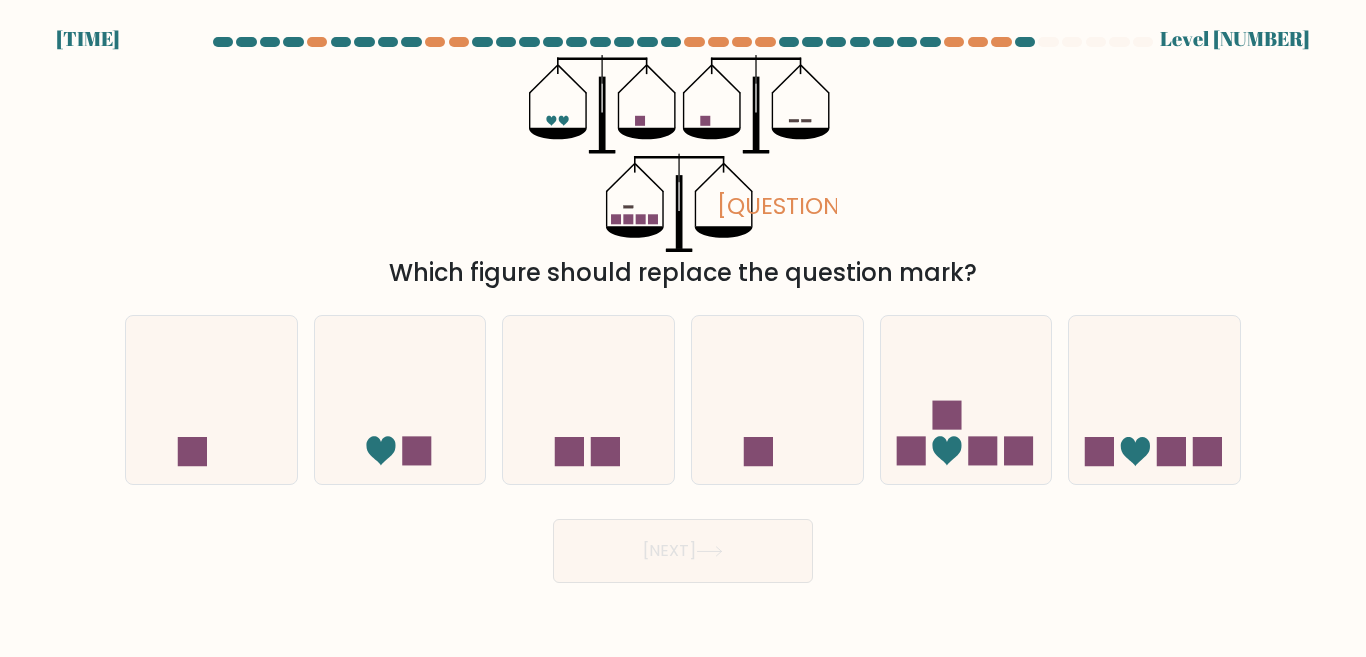 click at bounding box center [683, 310] 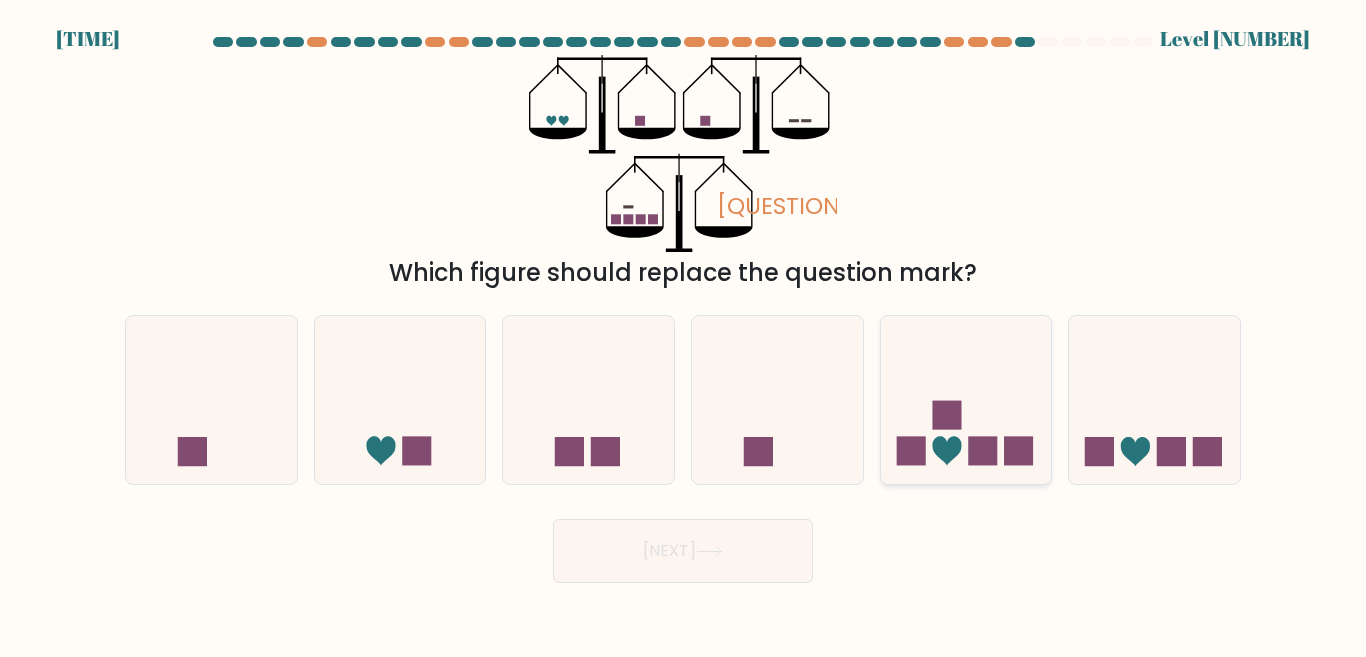 click at bounding box center [966, 399] 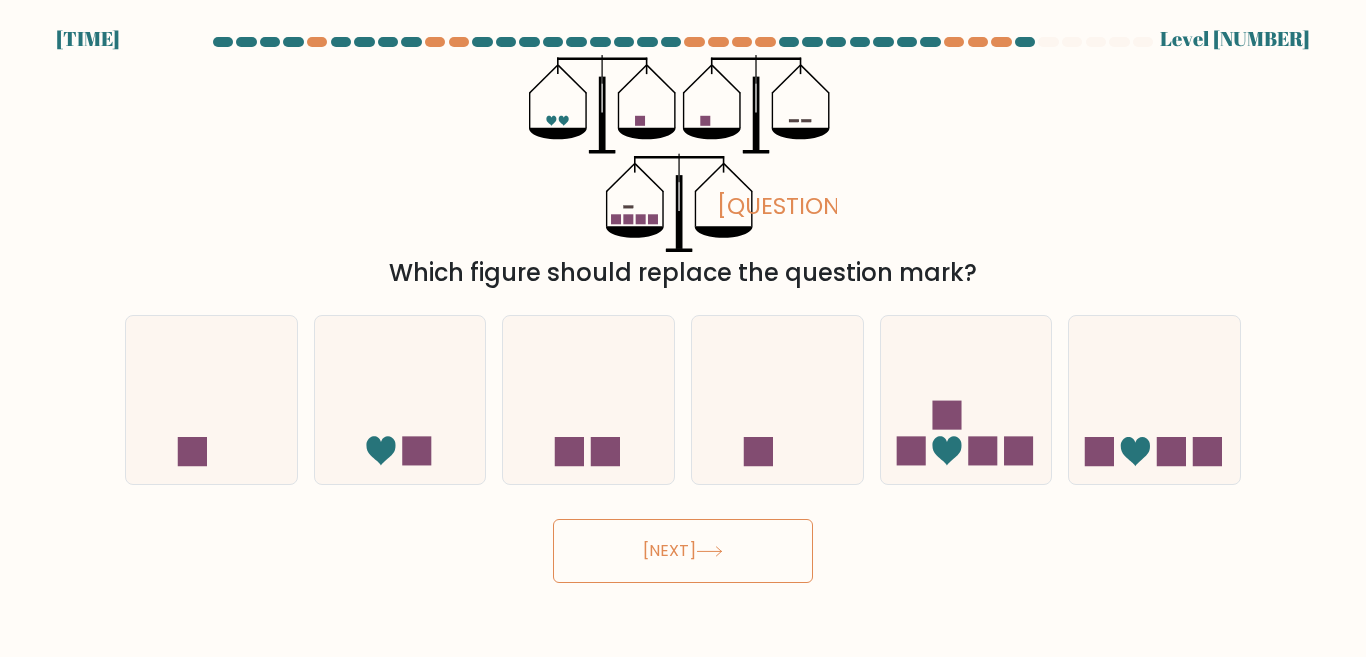 click on "[NEXT]" at bounding box center (683, 551) 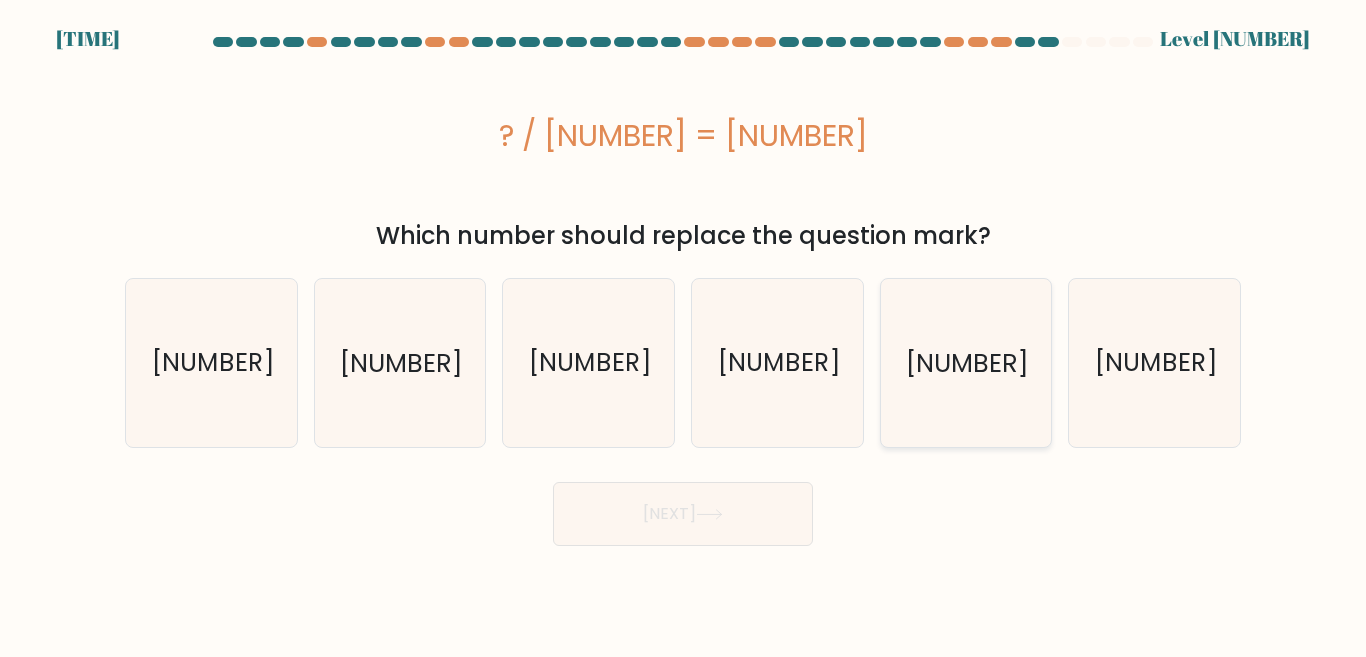 click on "[NUMBER]" at bounding box center [967, 362] 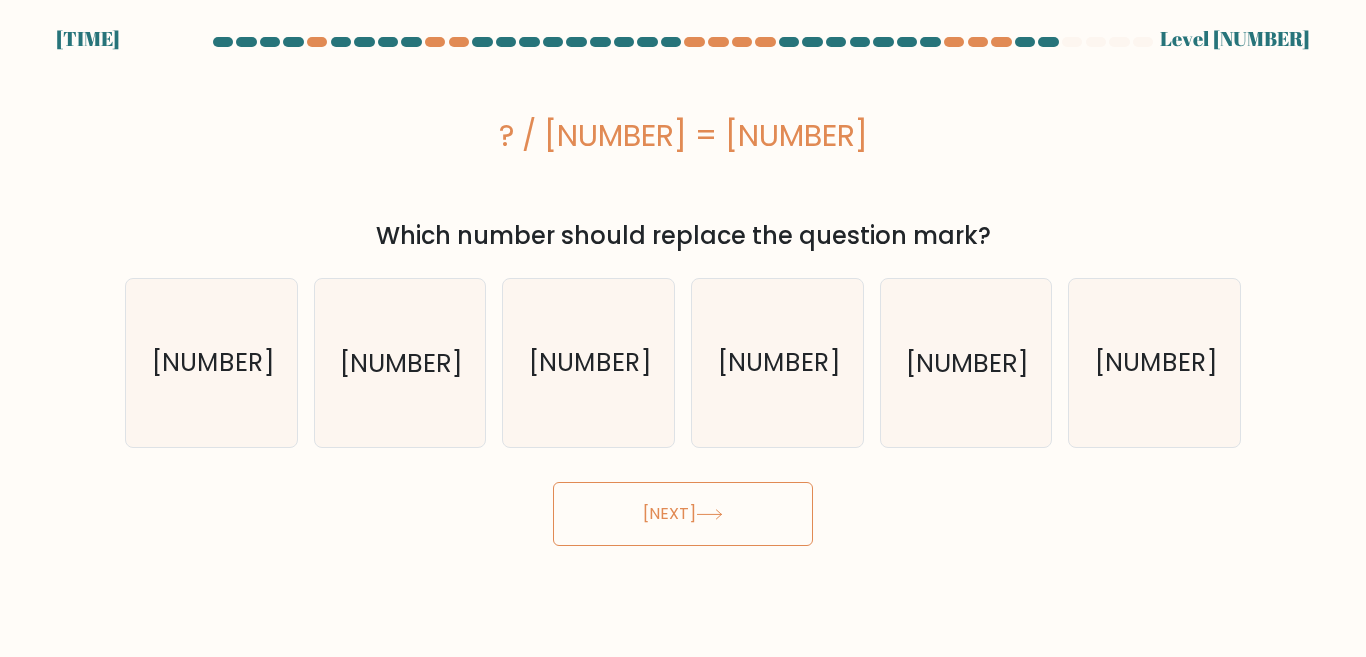 click on "[NEXT]" at bounding box center [683, 514] 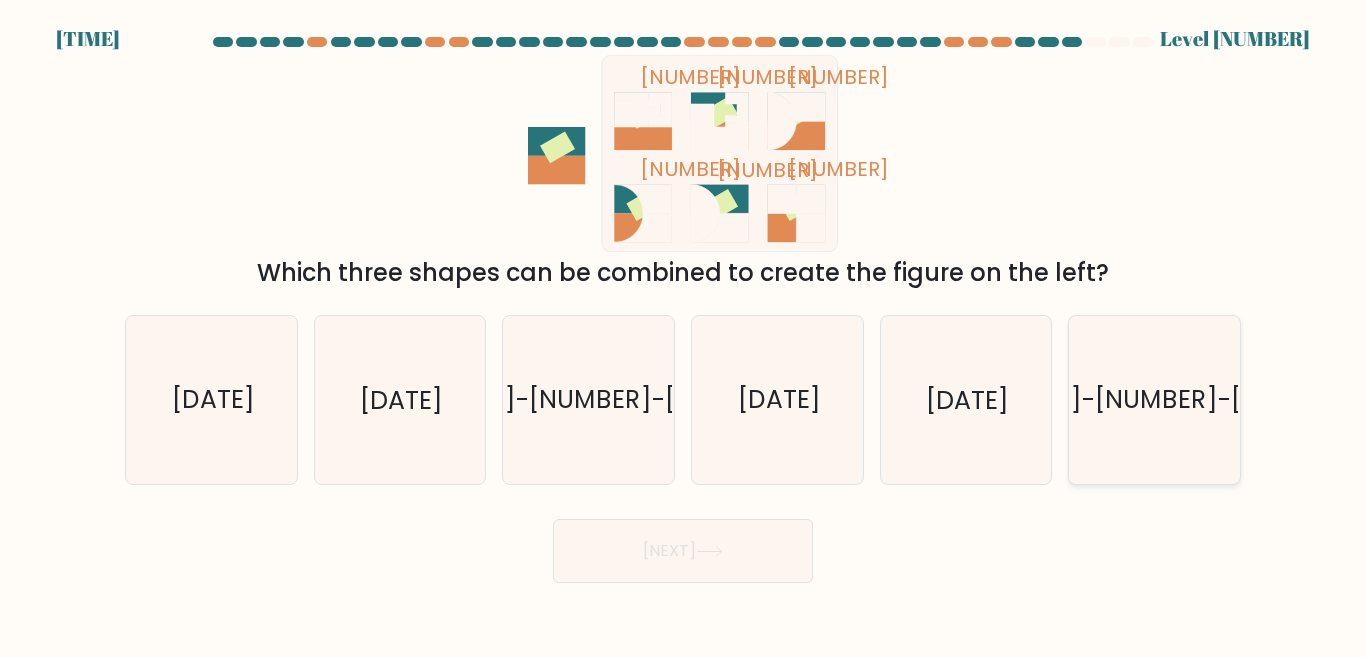 click on "[NUMBER]-[NUMBER]-[NUMBER]" at bounding box center (1154, 399) 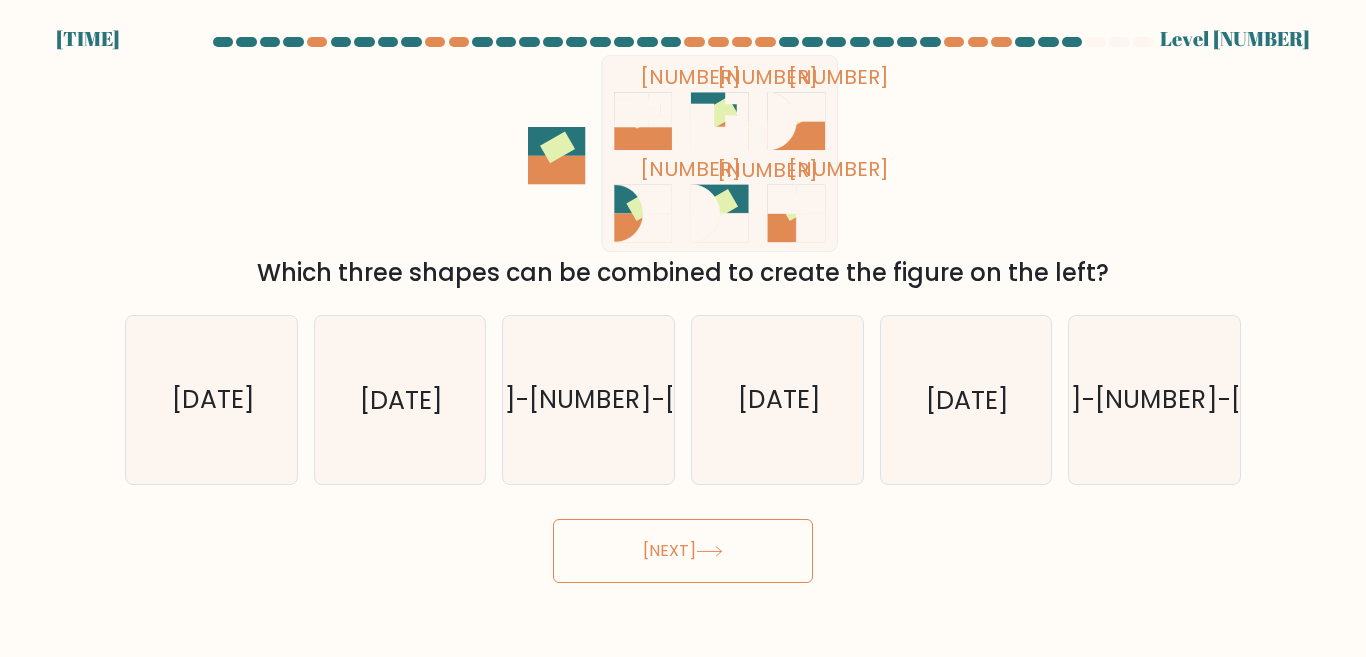 click on "[NEXT]" at bounding box center [683, 551] 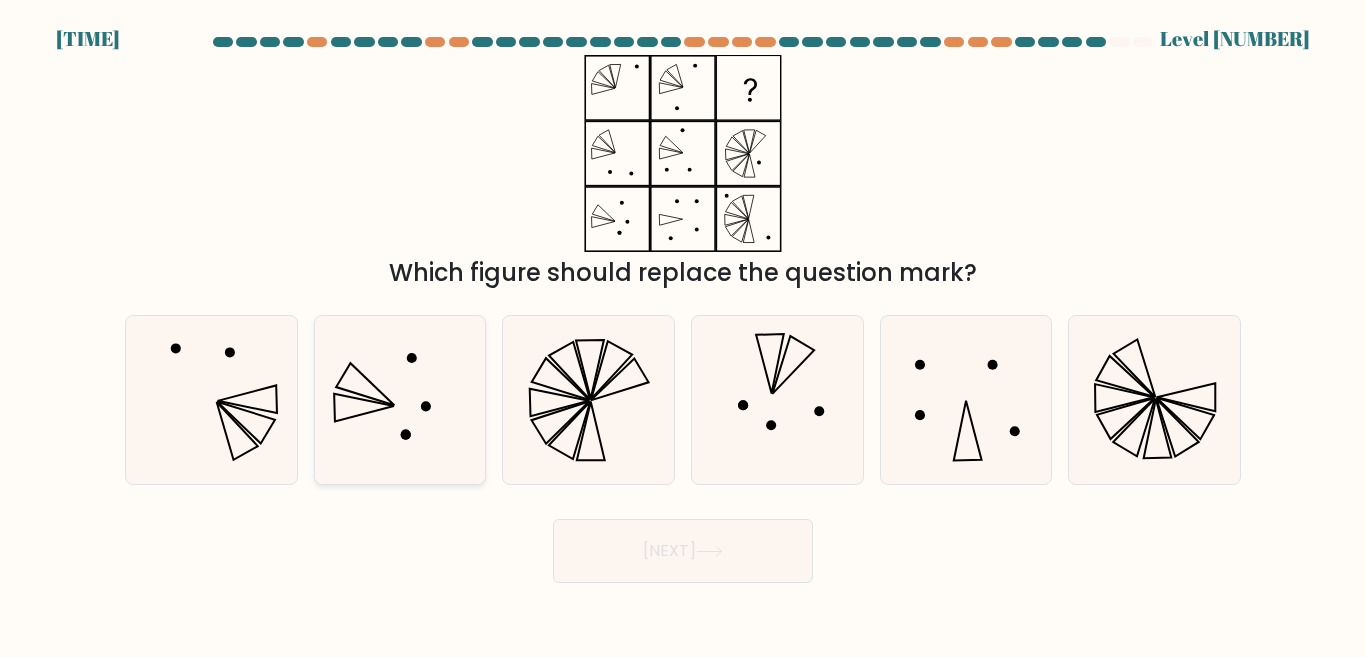 click at bounding box center [399, 399] 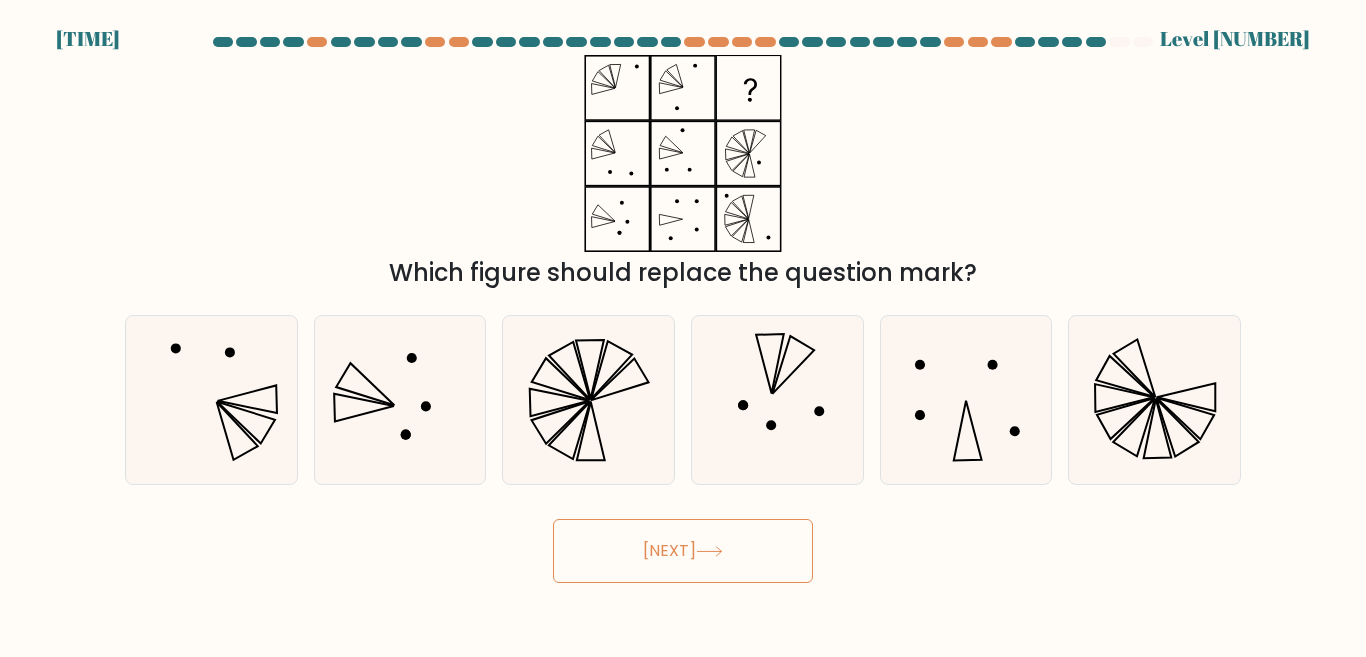 click on "[NEXT]" at bounding box center (683, 551) 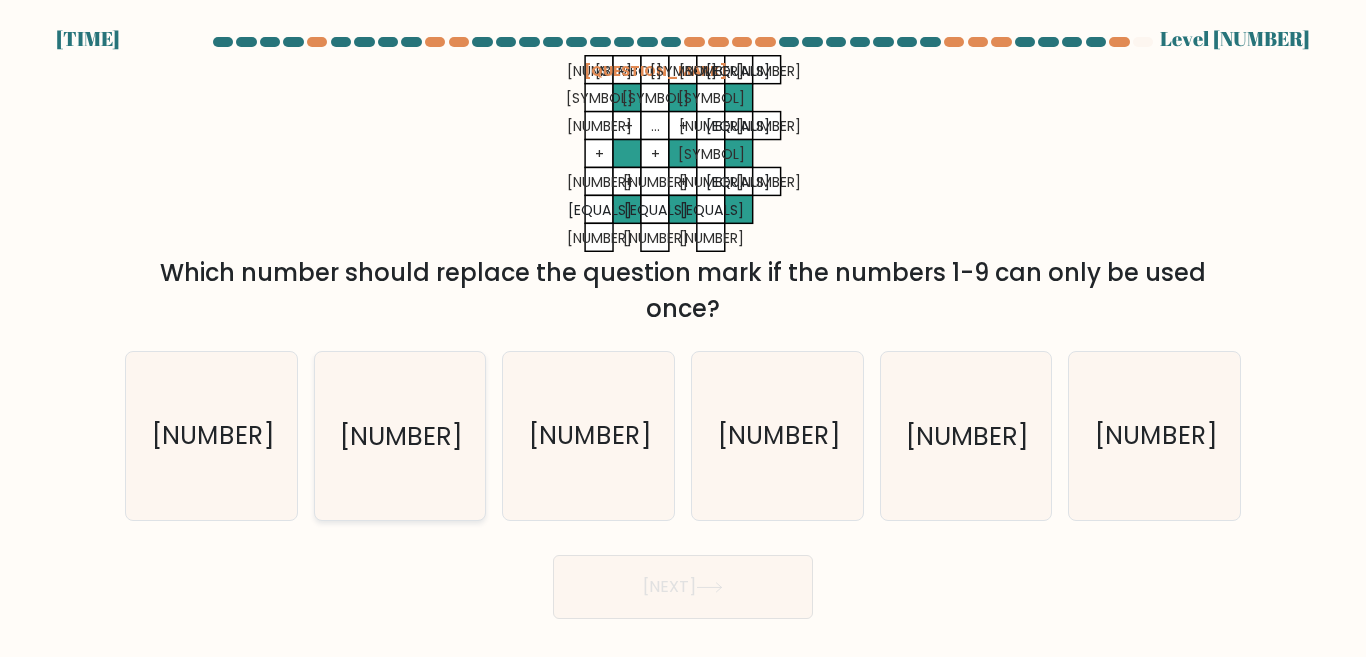 click on "[NUMBER]" at bounding box center [399, 435] 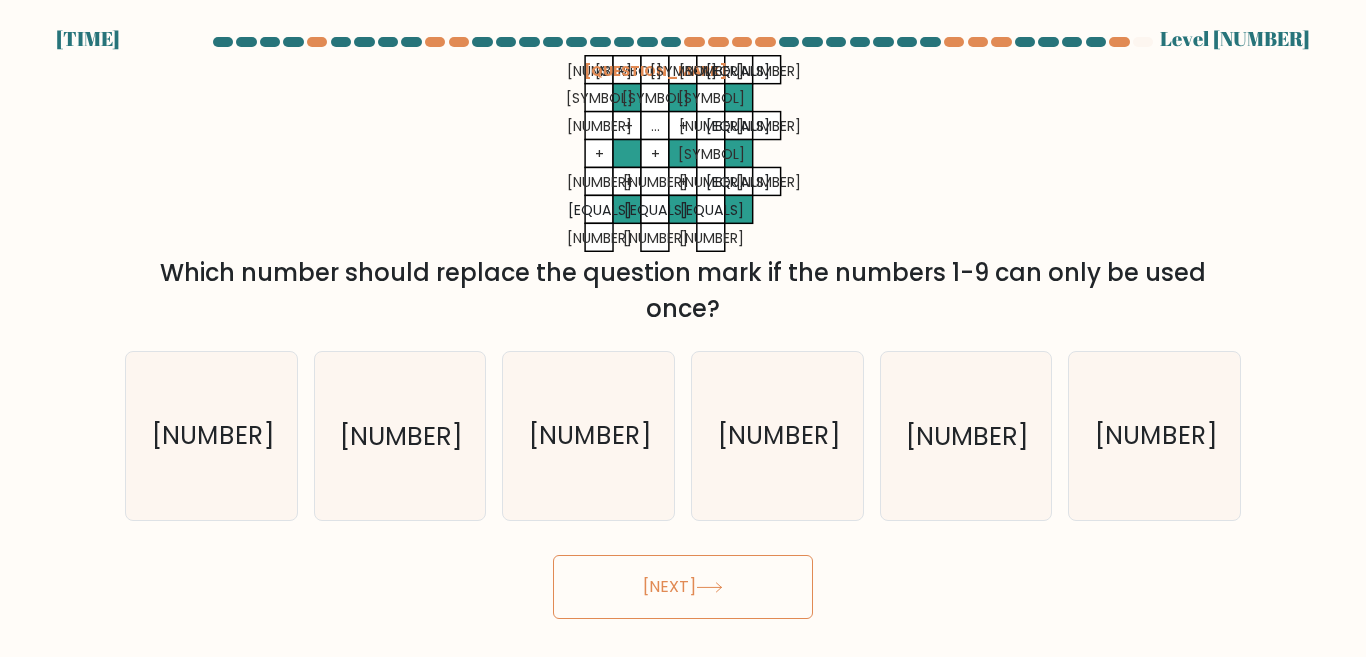 click on "[NEXT]" at bounding box center (683, 587) 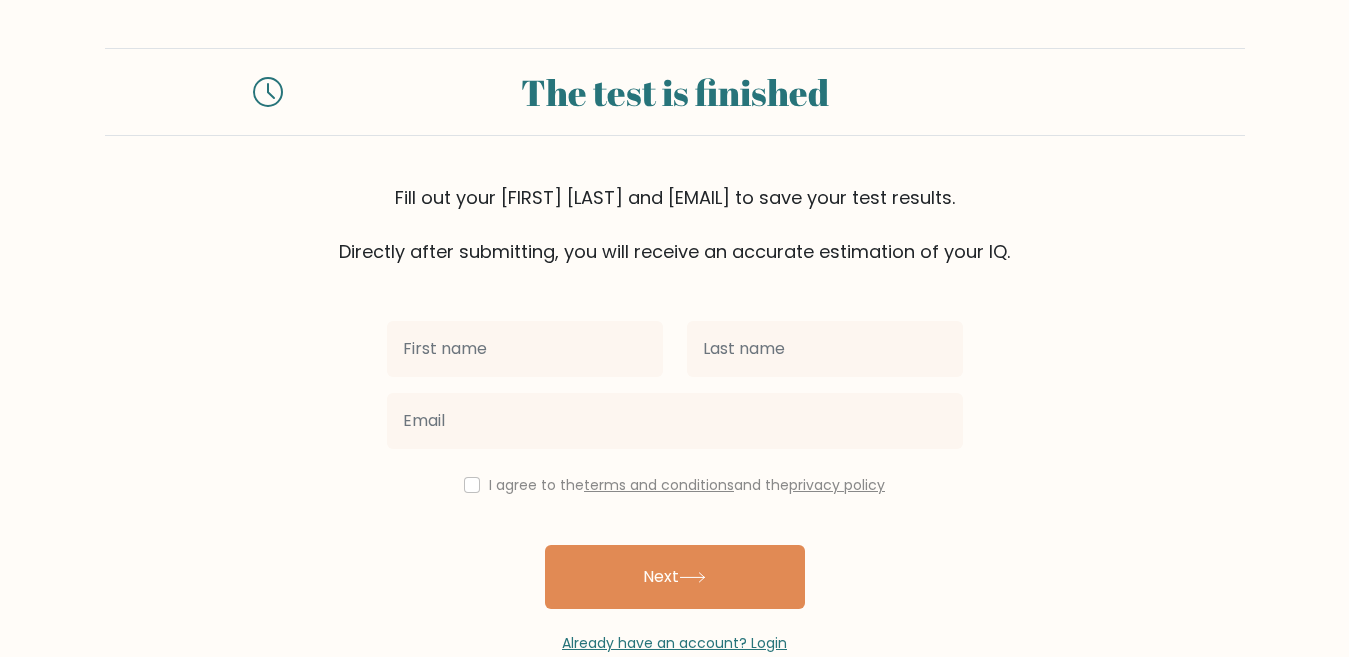scroll, scrollTop: 0, scrollLeft: 0, axis: both 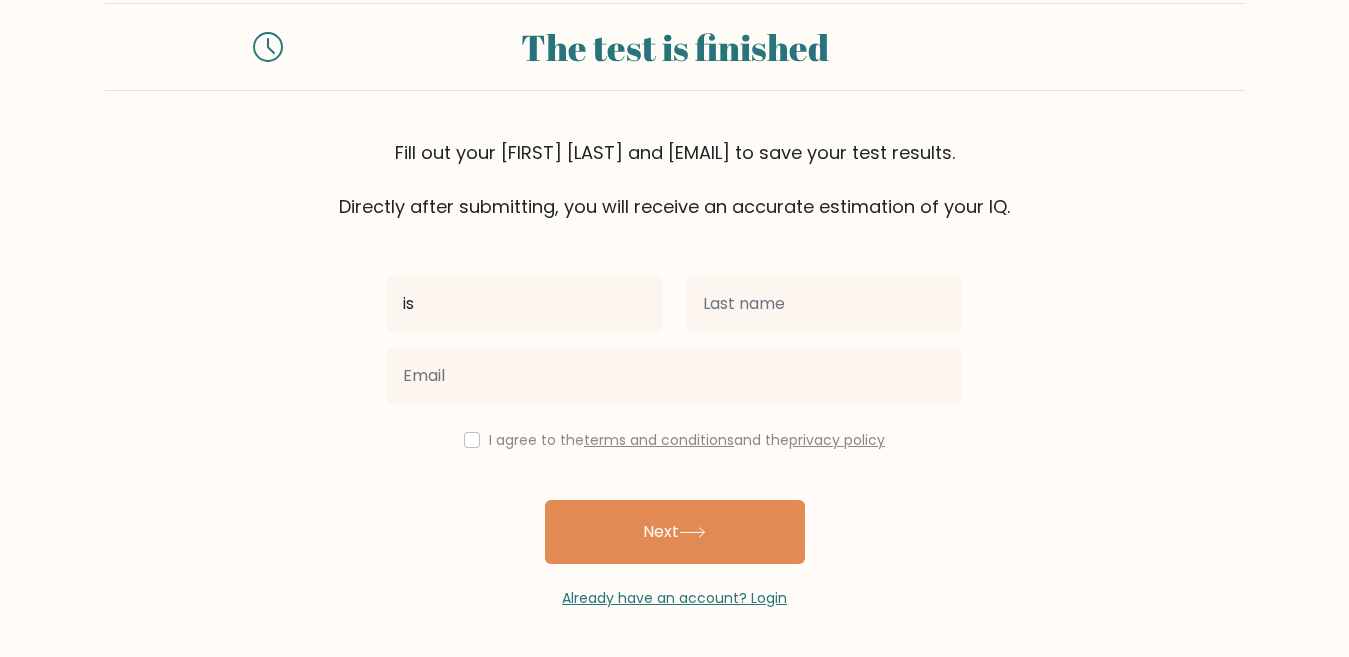type on "is" 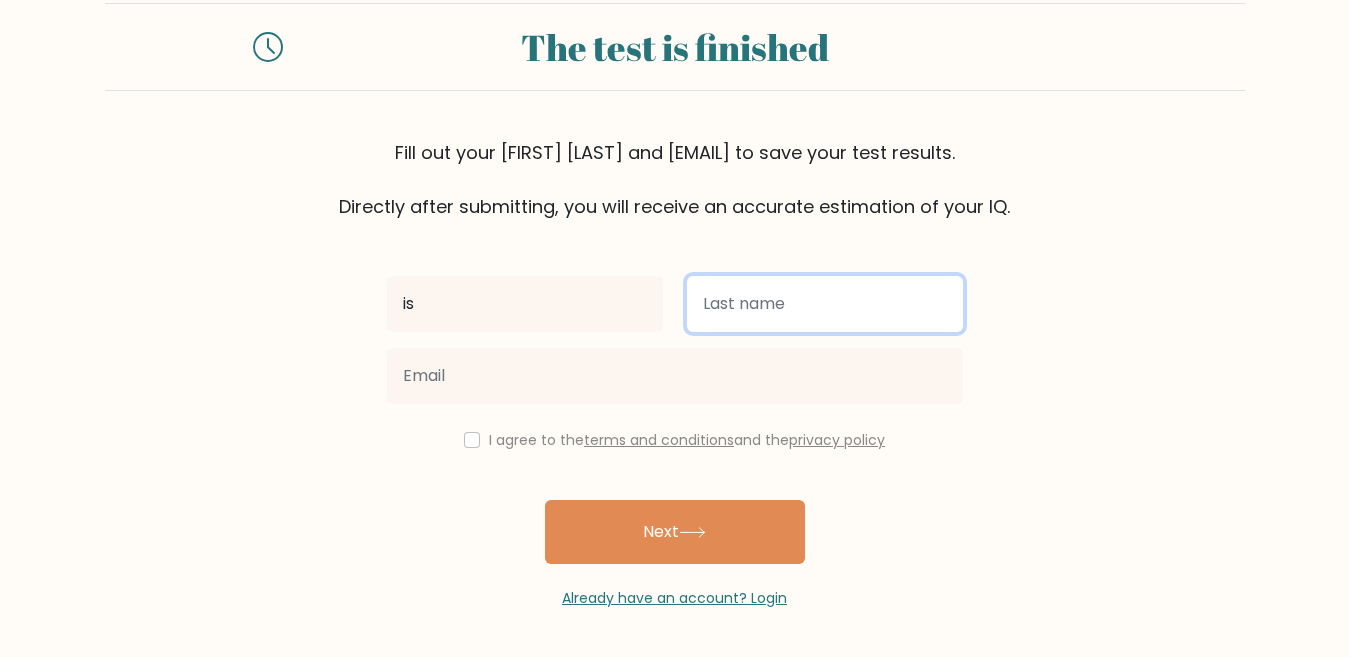 click at bounding box center [825, 304] 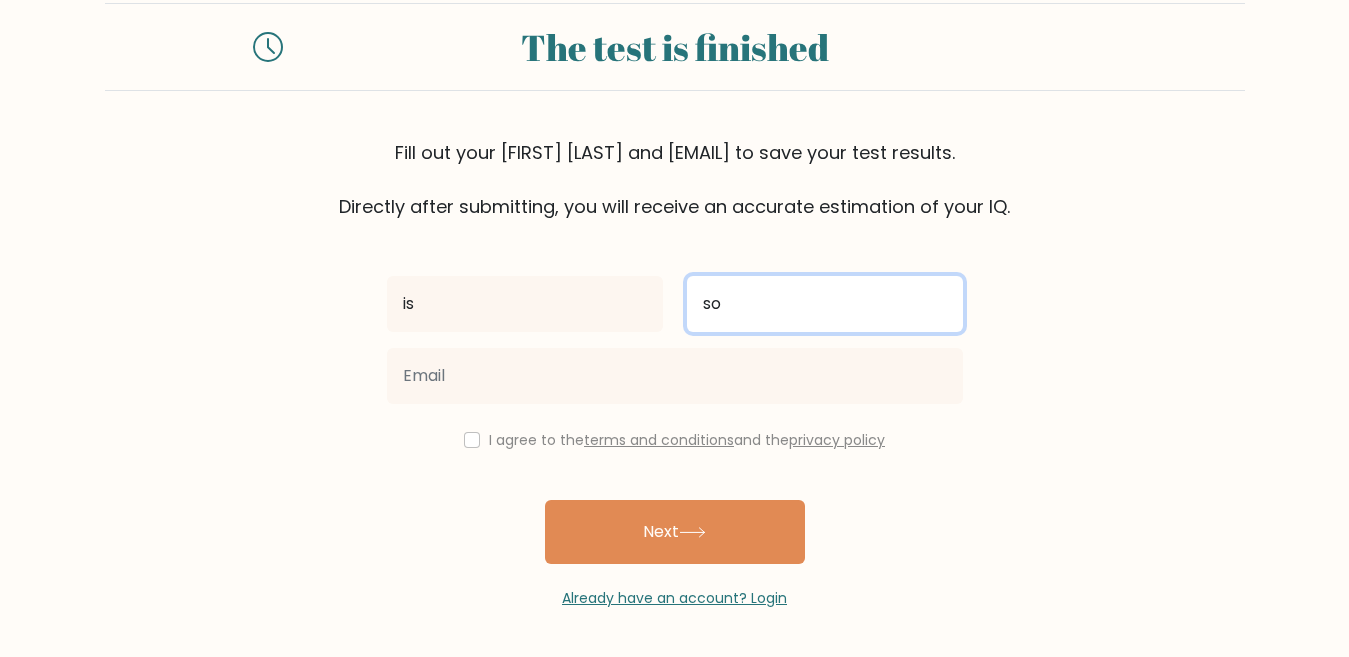 type on "so" 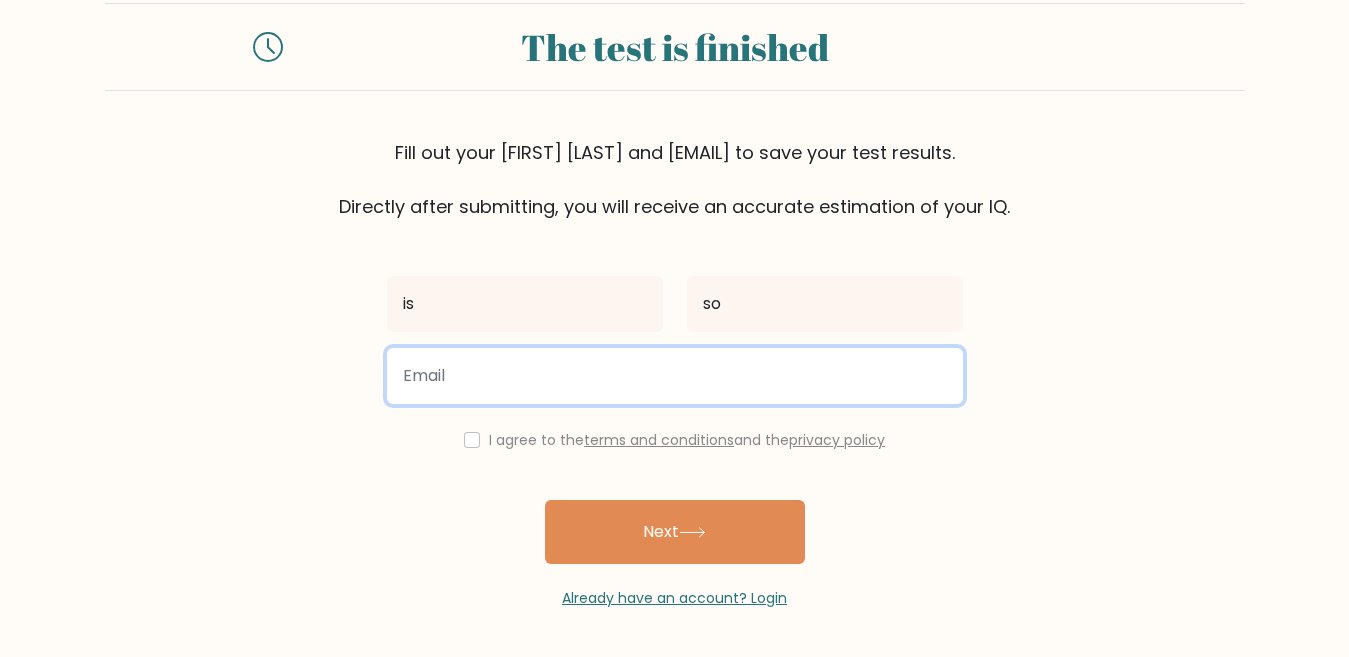 click at bounding box center (675, 376) 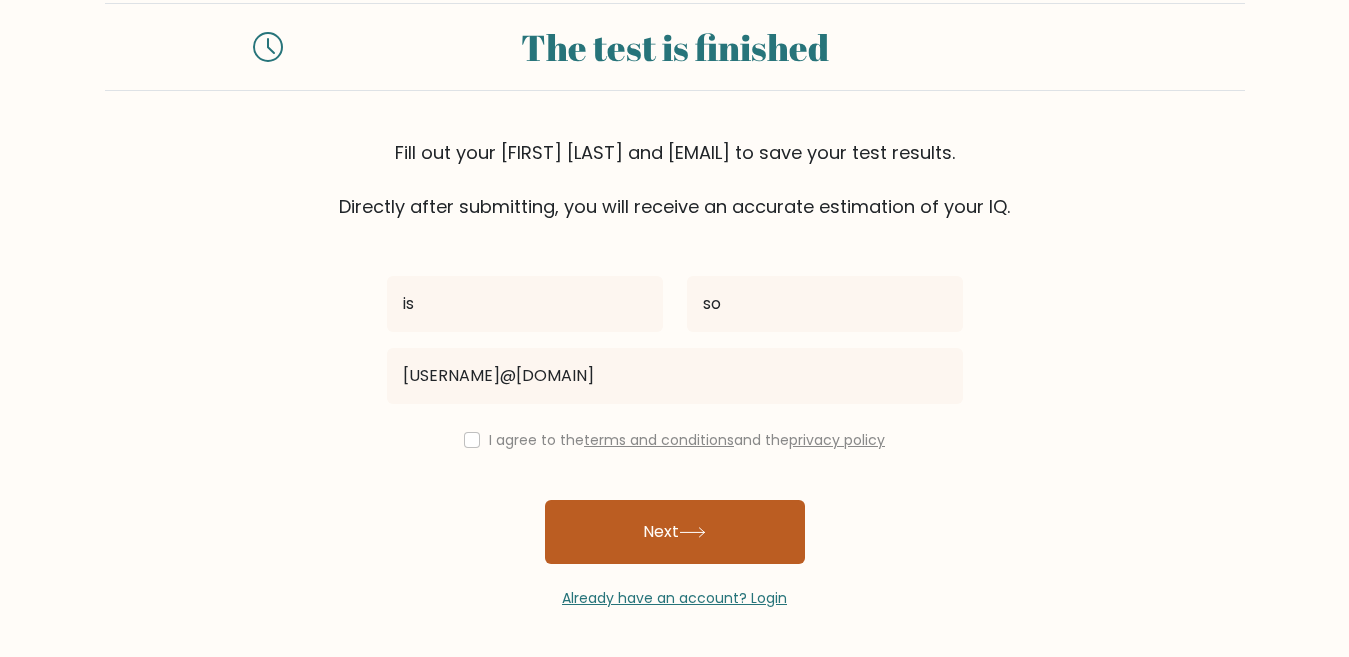 click on "Next" at bounding box center [675, 532] 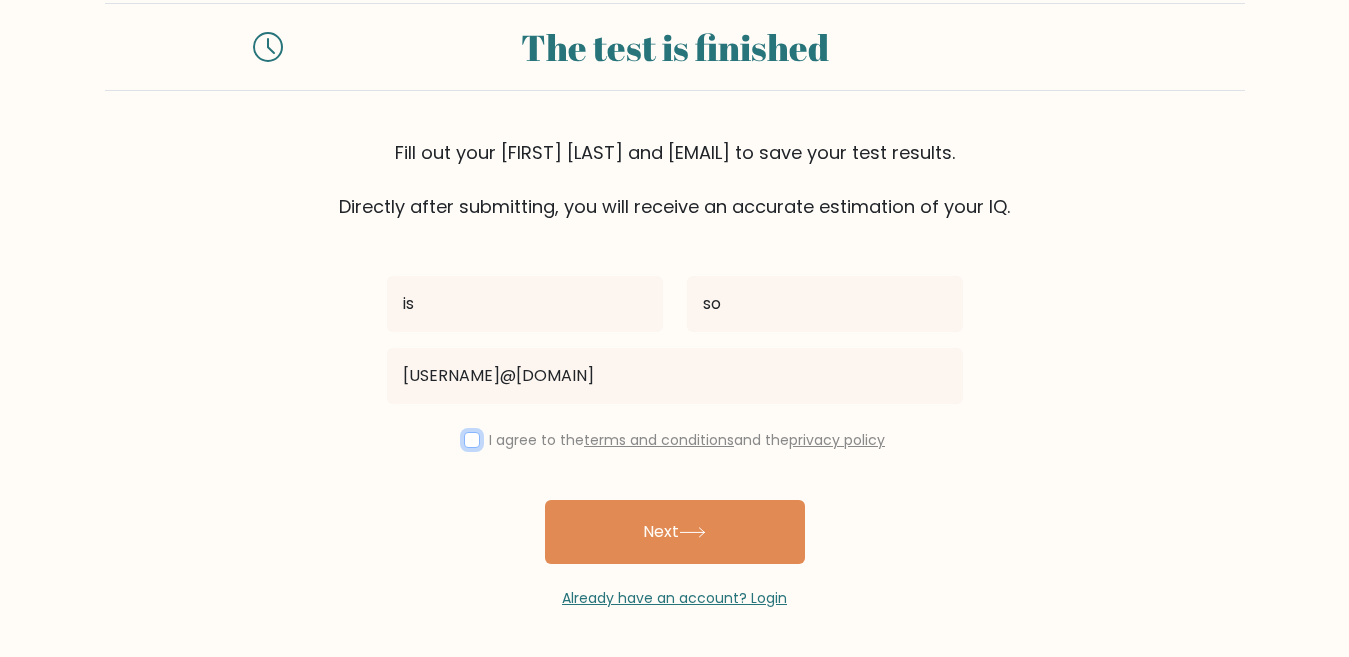 click at bounding box center [472, 440] 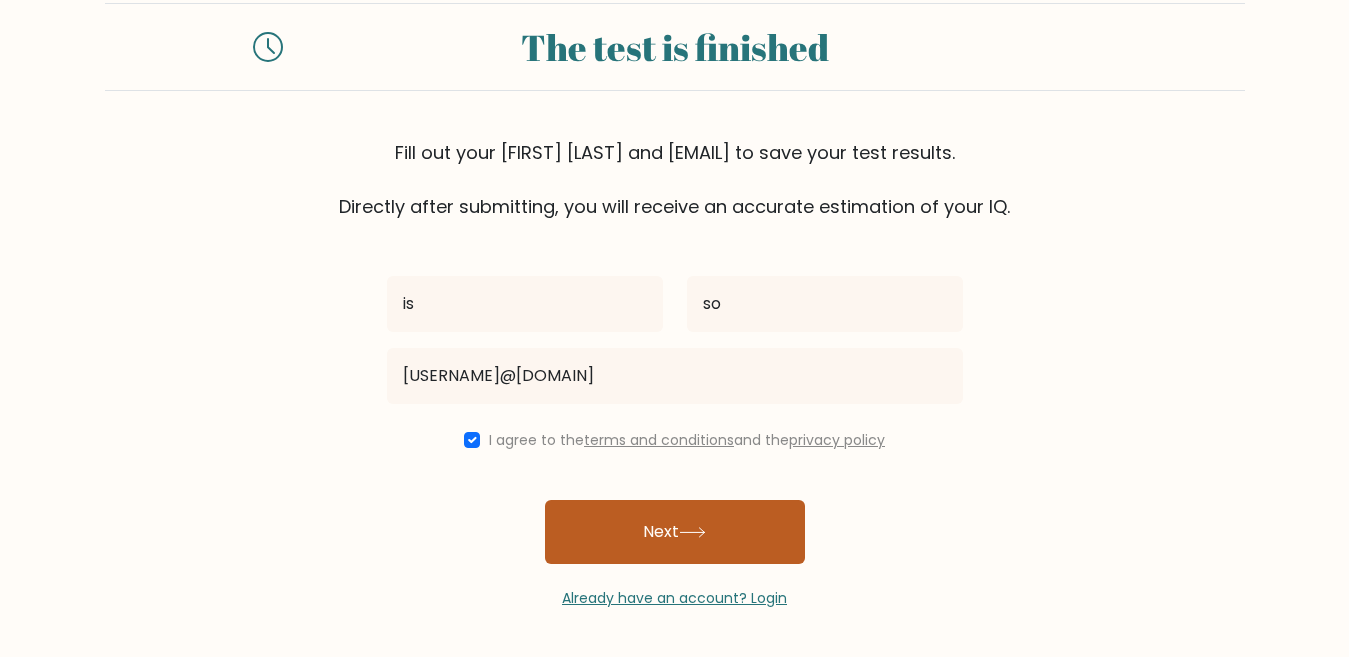click on "Next" at bounding box center [675, 532] 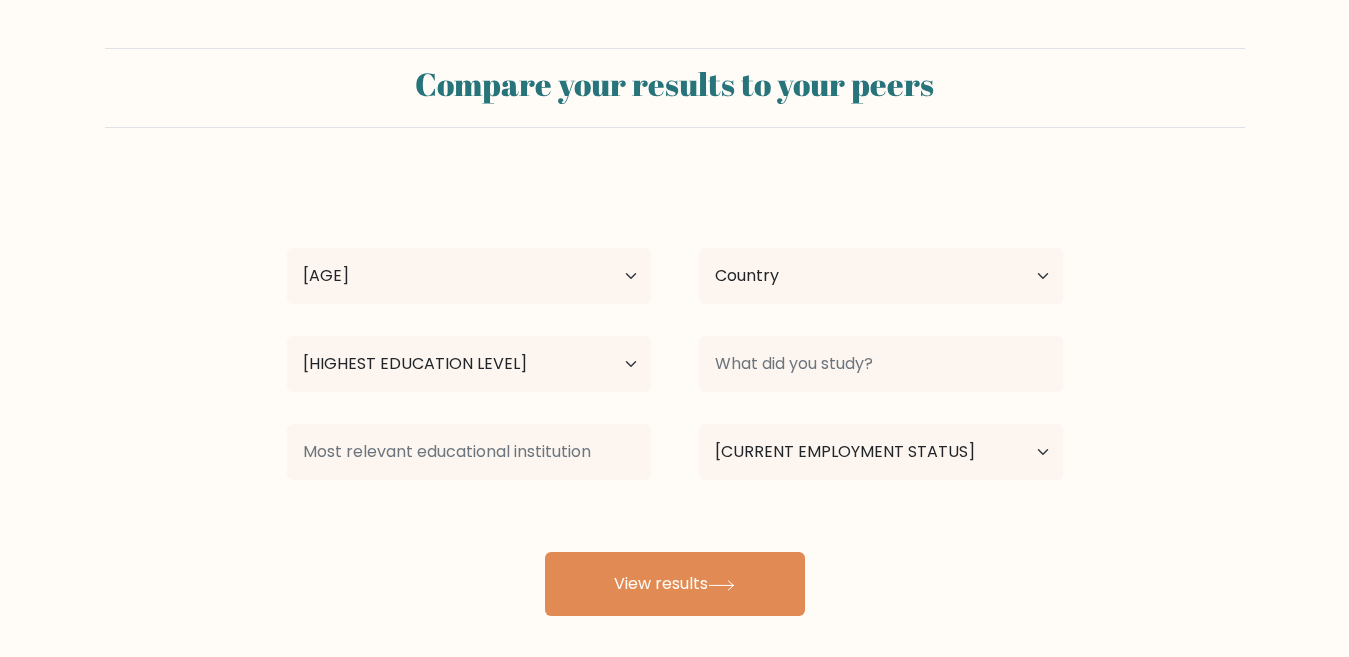 scroll, scrollTop: 0, scrollLeft: 0, axis: both 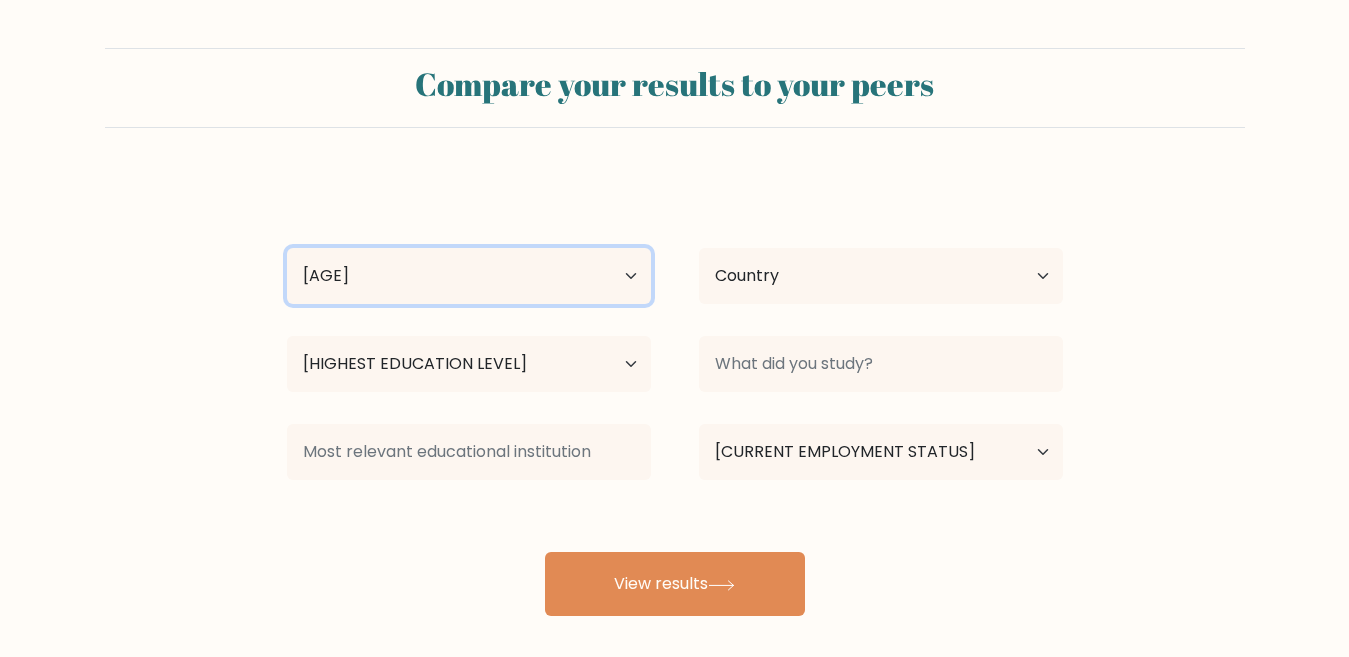 click on "Age
Under 18 years old
18-24 years old
25-34 years old
35-44 years old
45-54 years old
55-64 years old
65 years old and above" at bounding box center [469, 276] 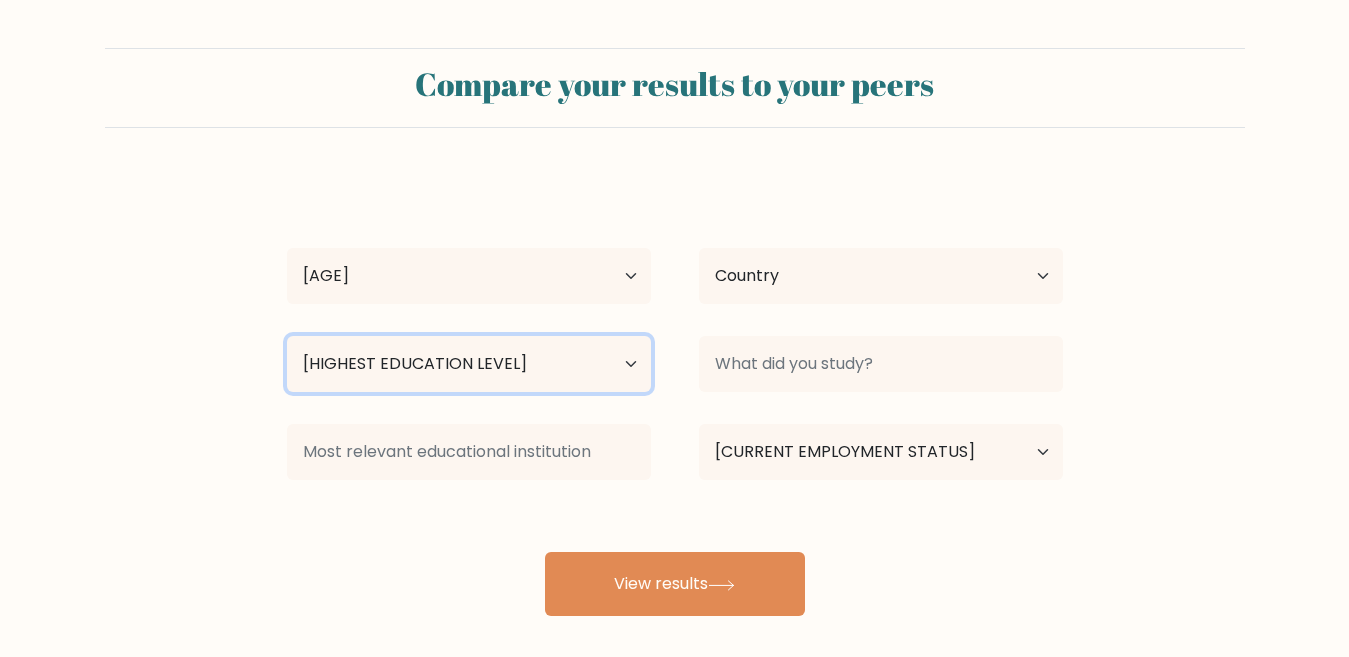 click on "Highest education level
No schooling
Primary
Lower Secondary
Upper Secondary
Occupation Specific
Bachelor's degree
Master's degree
Doctoral degree" at bounding box center [469, 364] 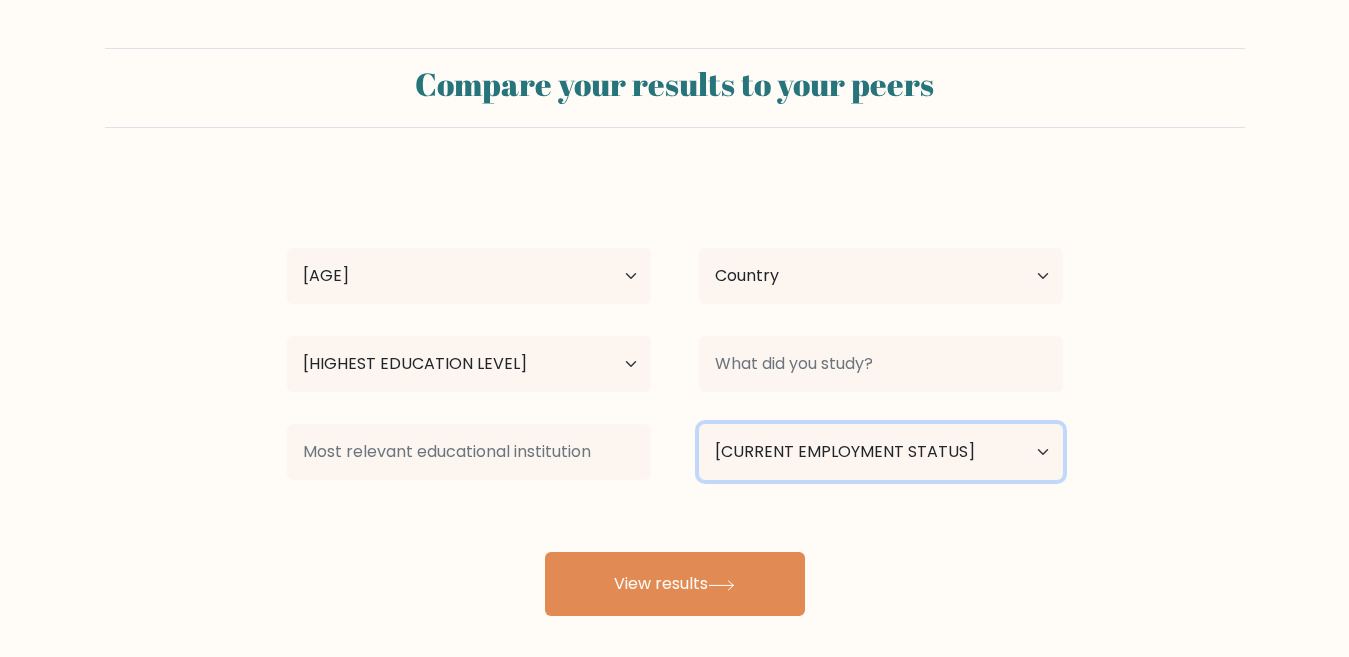 click on "Current employment status
Employed
Student
Retired
Other / prefer not to answer" at bounding box center (881, 452) 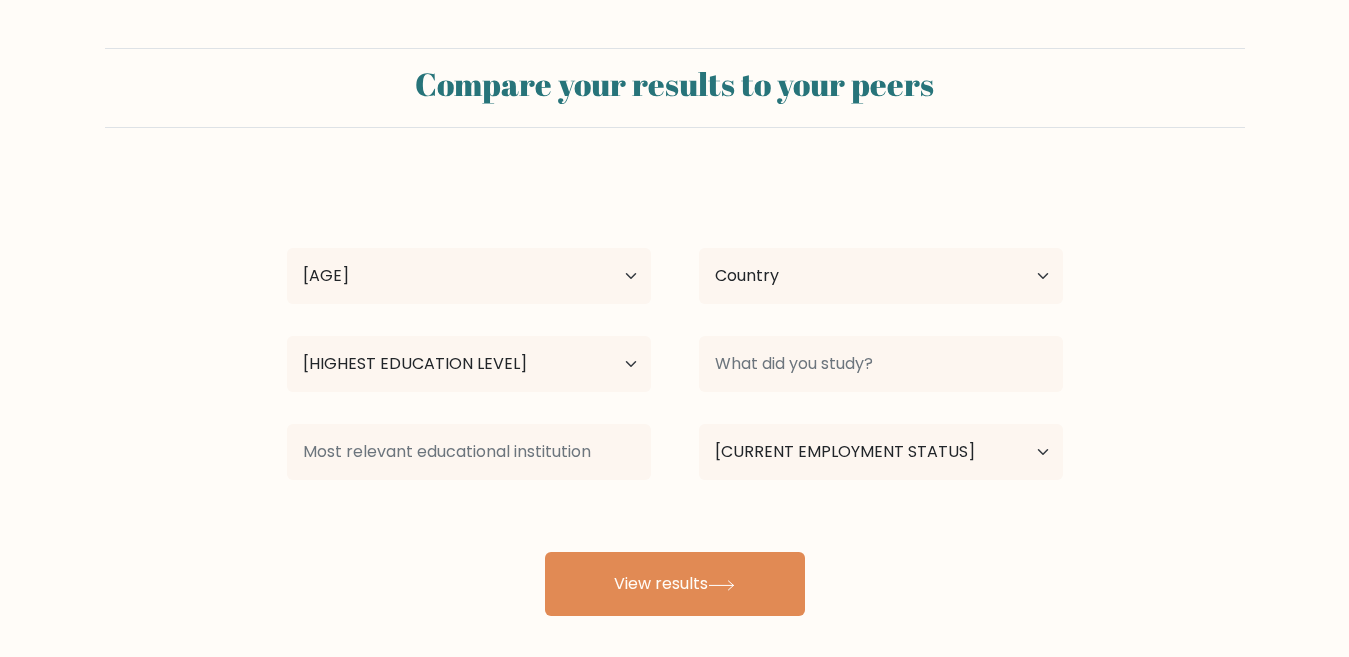 click on "is
so
Age
Under 18 years old
18-24 years old
25-34 years old
35-44 years old
45-54 years old
55-64 years old
65 years old and above
Country
Afghanistan
Albania
Algeria
American Samoa
Andorra
Angola
Anguilla
Antarctica
Antigua and Barbuda
Argentina
Armenia
Aruba
Australia
Austria
Azerbaijan
Bahamas
Bahrain
Bangladesh
Barbados
Belarus
Belgium
Belize
Benin
Bermuda
Bhutan
Bolivia
Bonaire, Sint Eustatius and Saba
Bosnia and Herzegovina
Botswana
Bouvet Island
Brazil
Brunei" at bounding box center [675, 396] 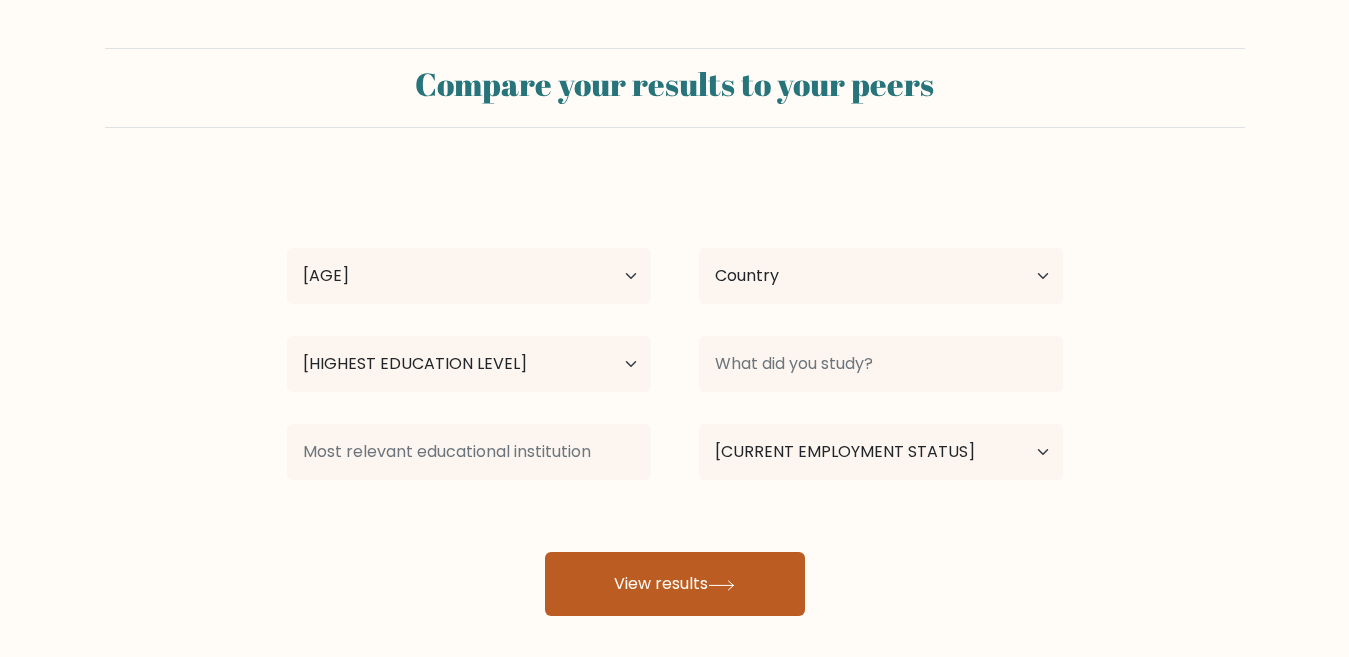 click on "View results" at bounding box center (675, 584) 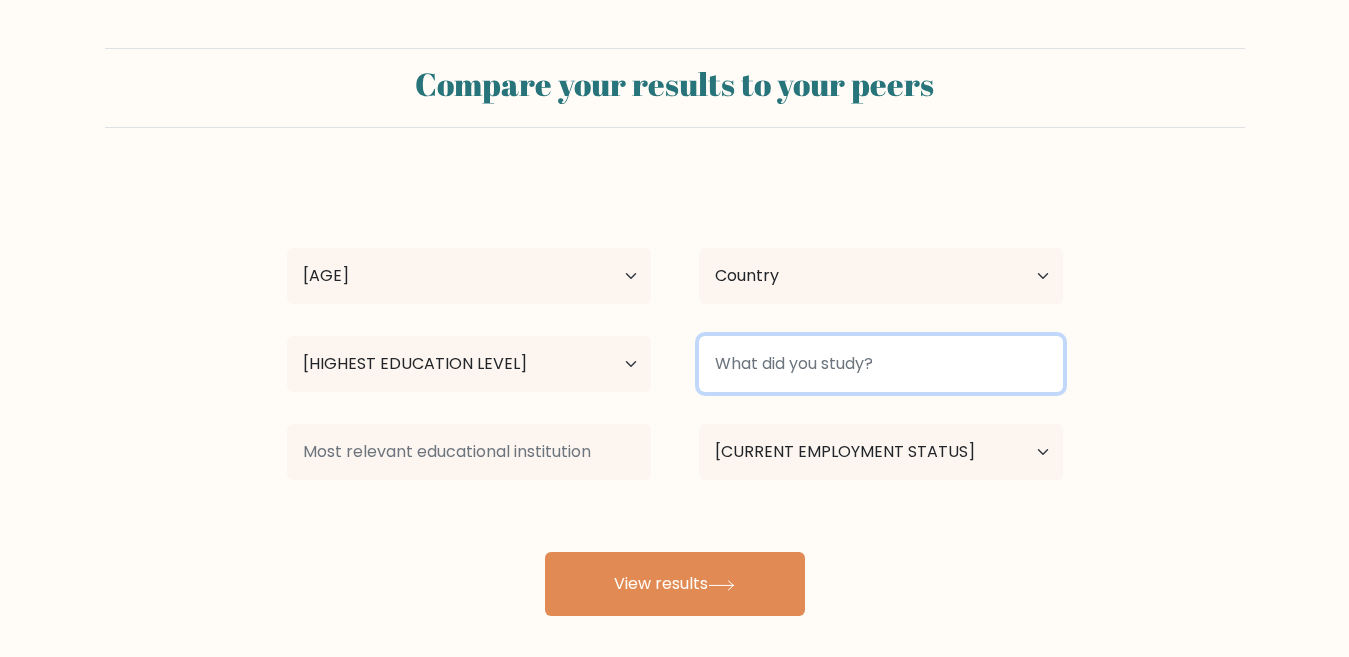 click at bounding box center [881, 364] 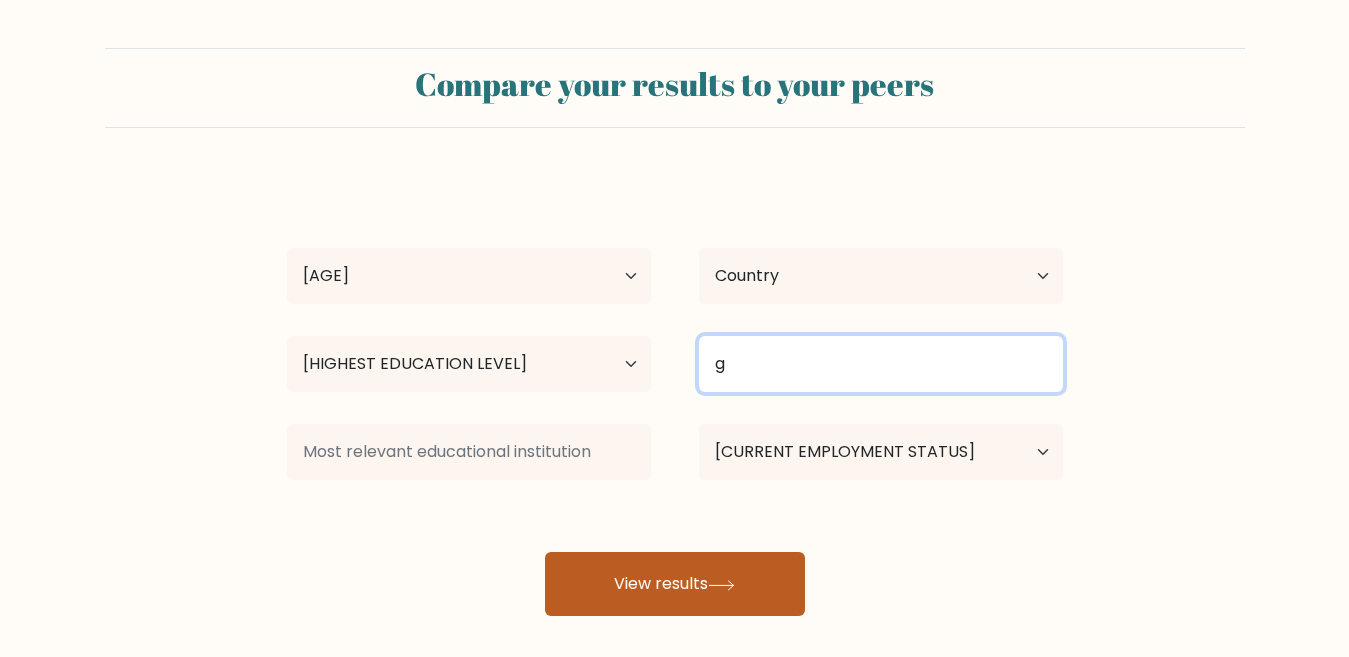type on "g" 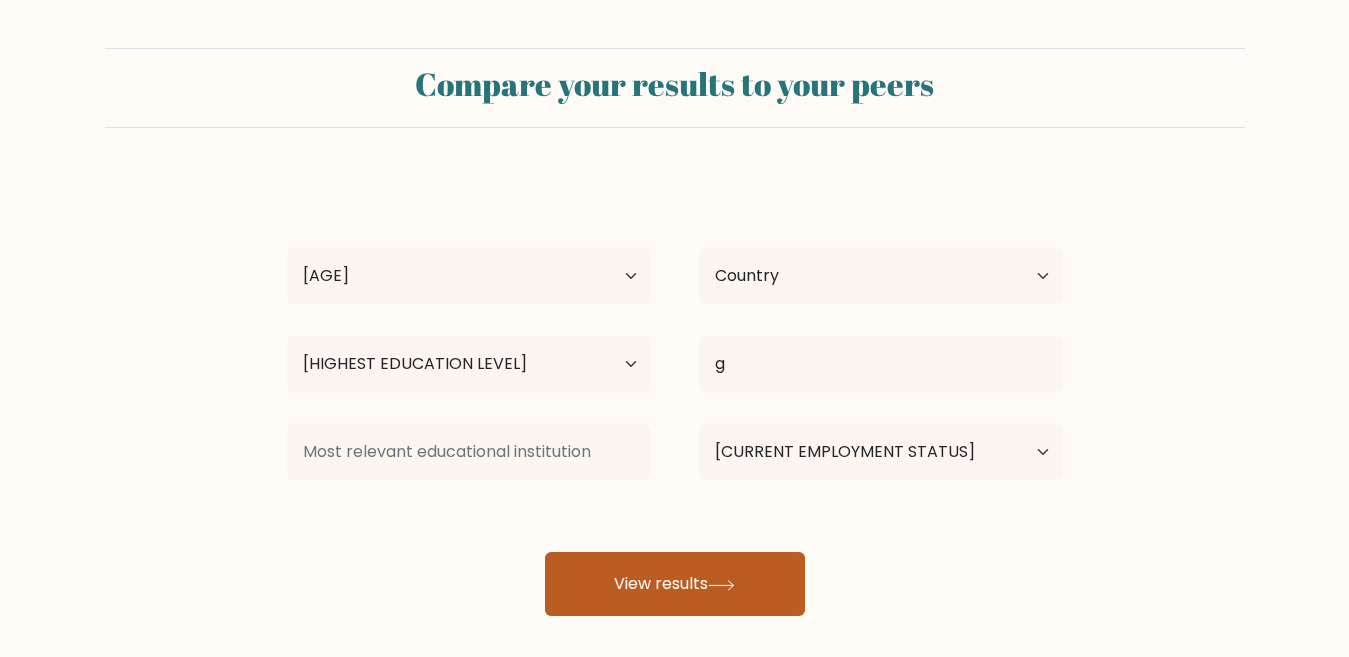 click on "View results" at bounding box center (675, 584) 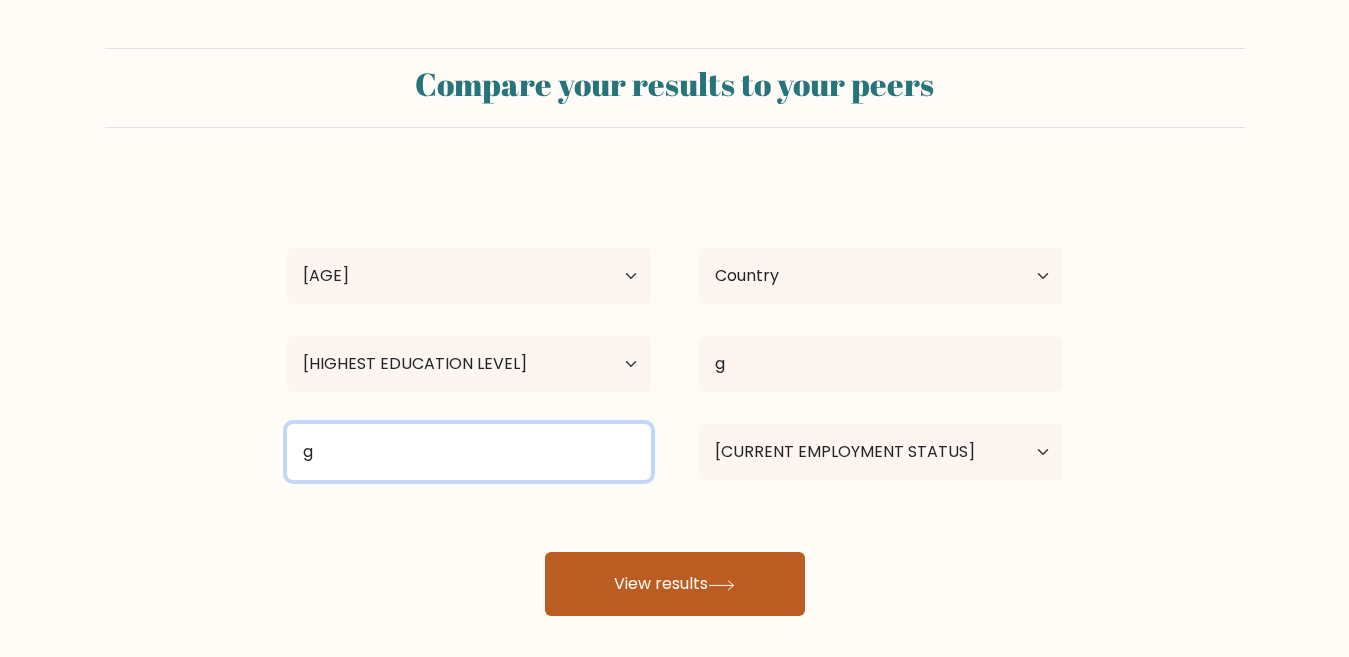 type on "g" 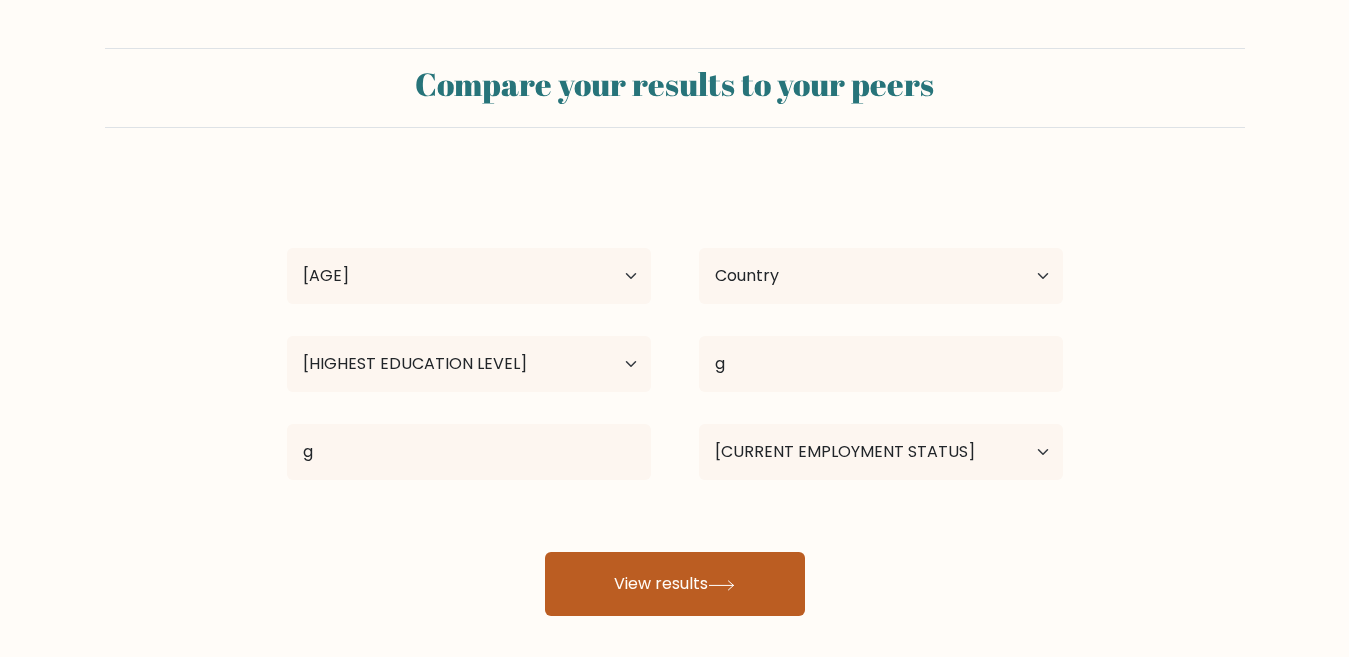 click on "View results" at bounding box center [675, 584] 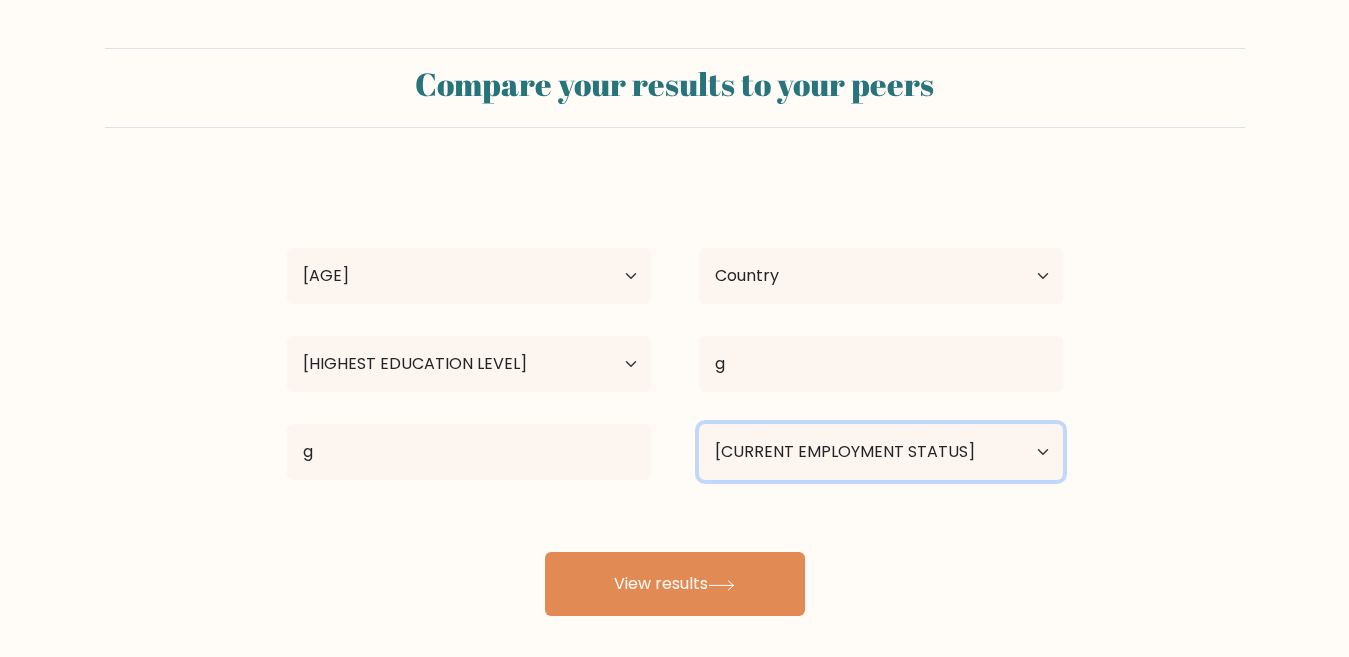 click on "Current employment status
Employed
Student
Retired
Other / prefer not to answer" at bounding box center [881, 452] 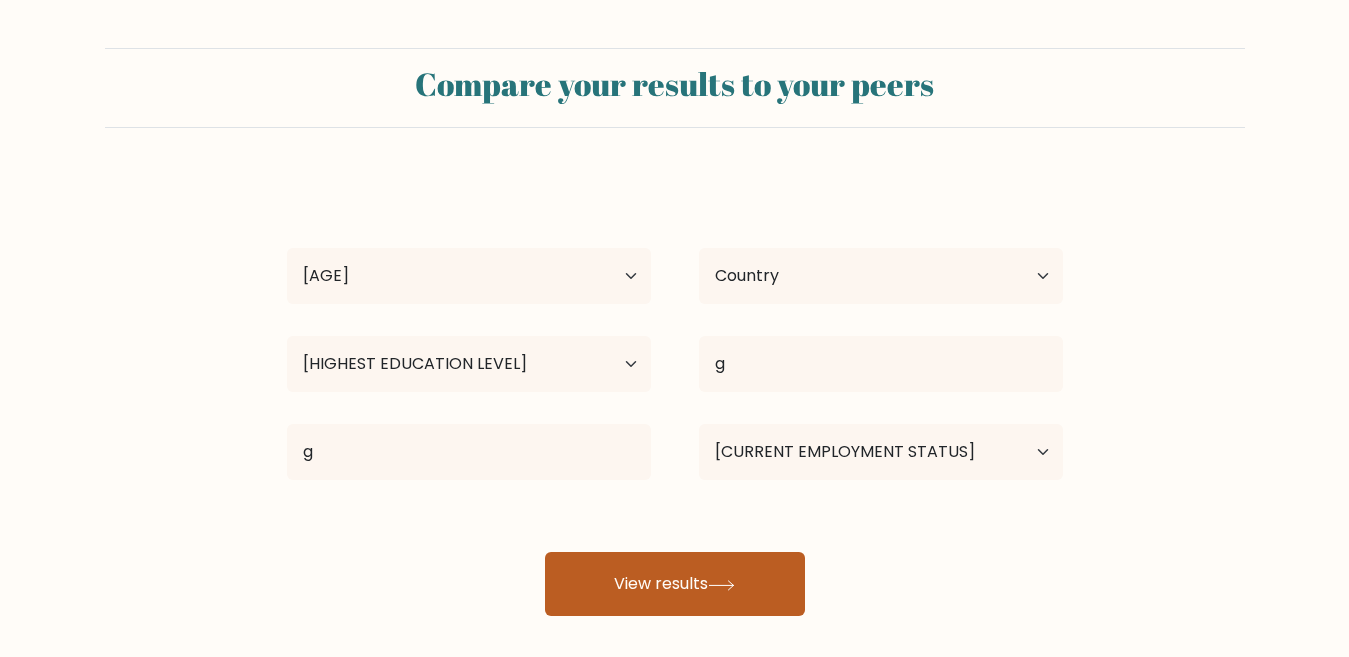 click on "View results" at bounding box center (675, 584) 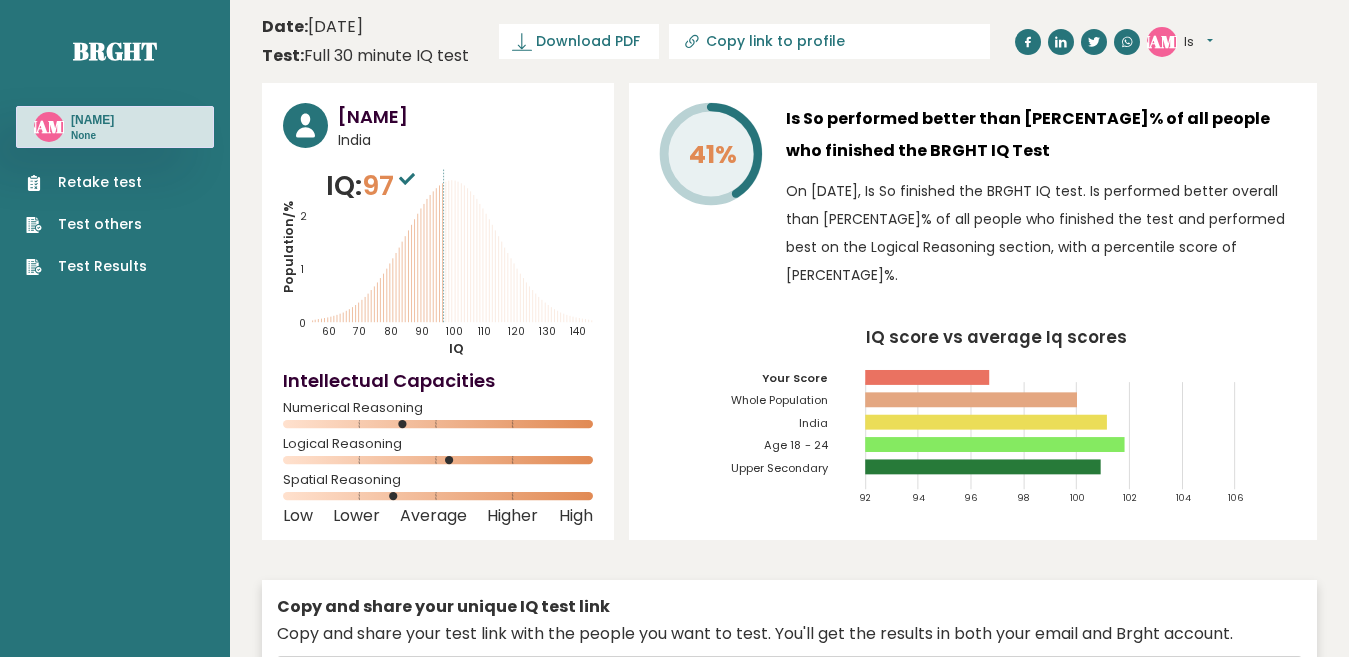 scroll, scrollTop: 0, scrollLeft: 0, axis: both 